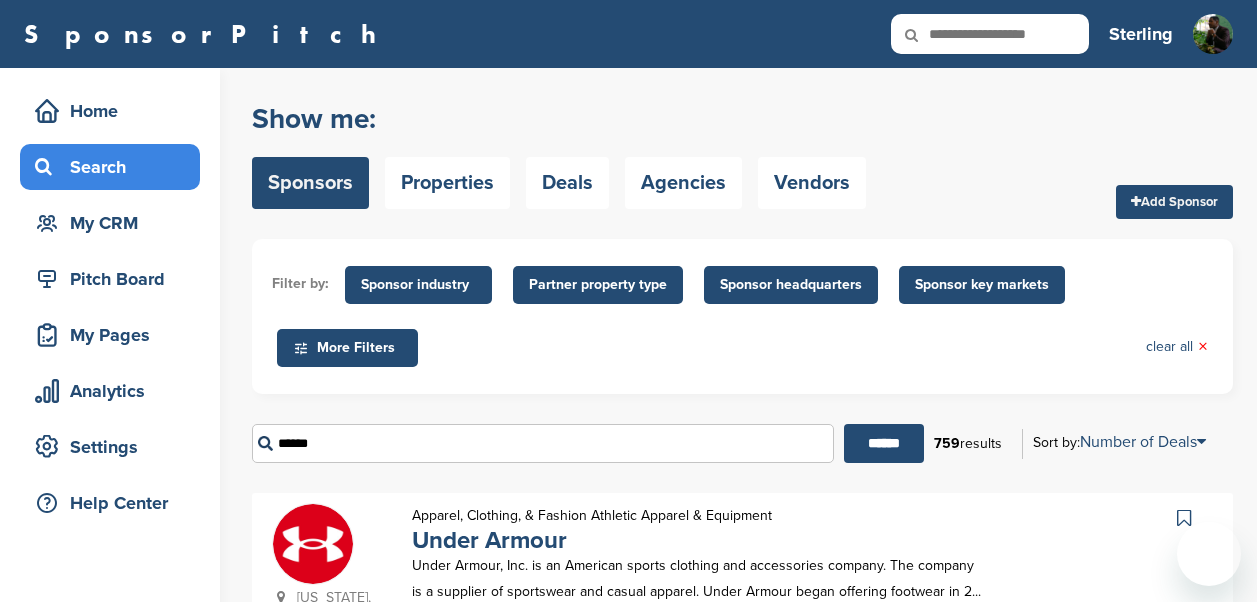 scroll, scrollTop: 1030, scrollLeft: 0, axis: vertical 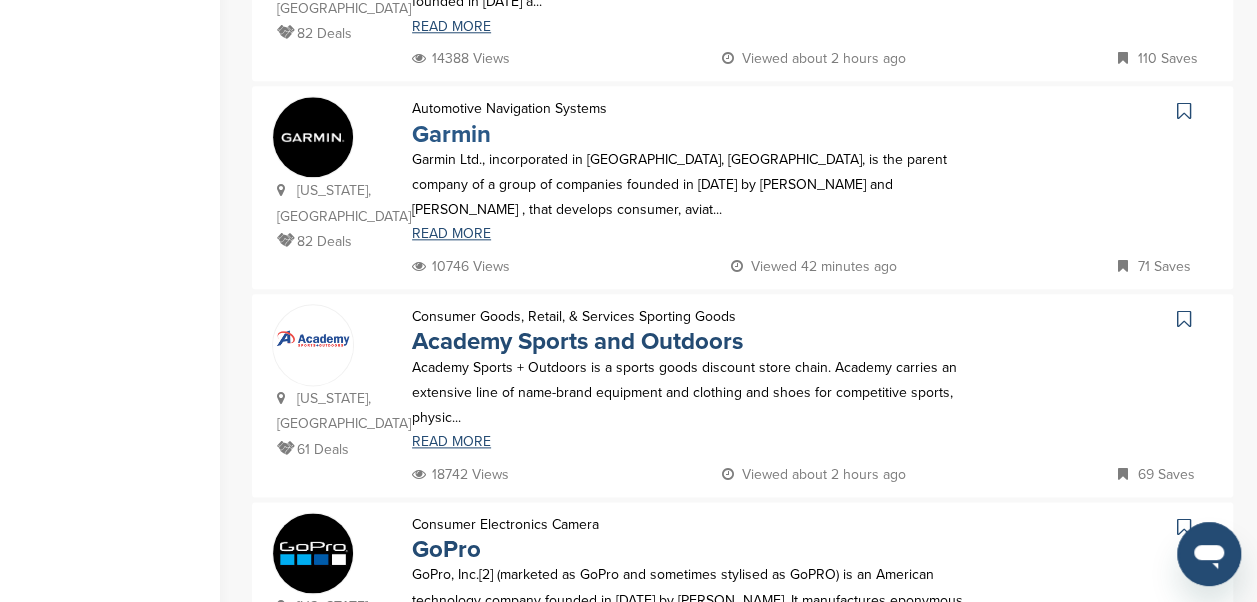 click on "Garmin" at bounding box center [451, 134] 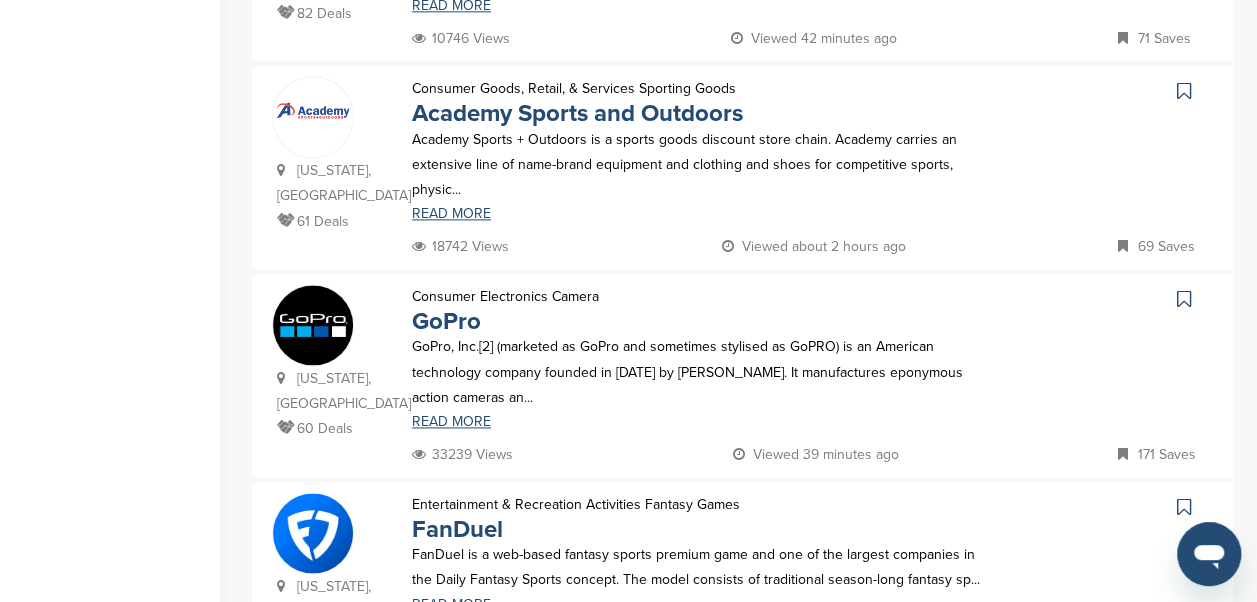 scroll, scrollTop: 1265, scrollLeft: 0, axis: vertical 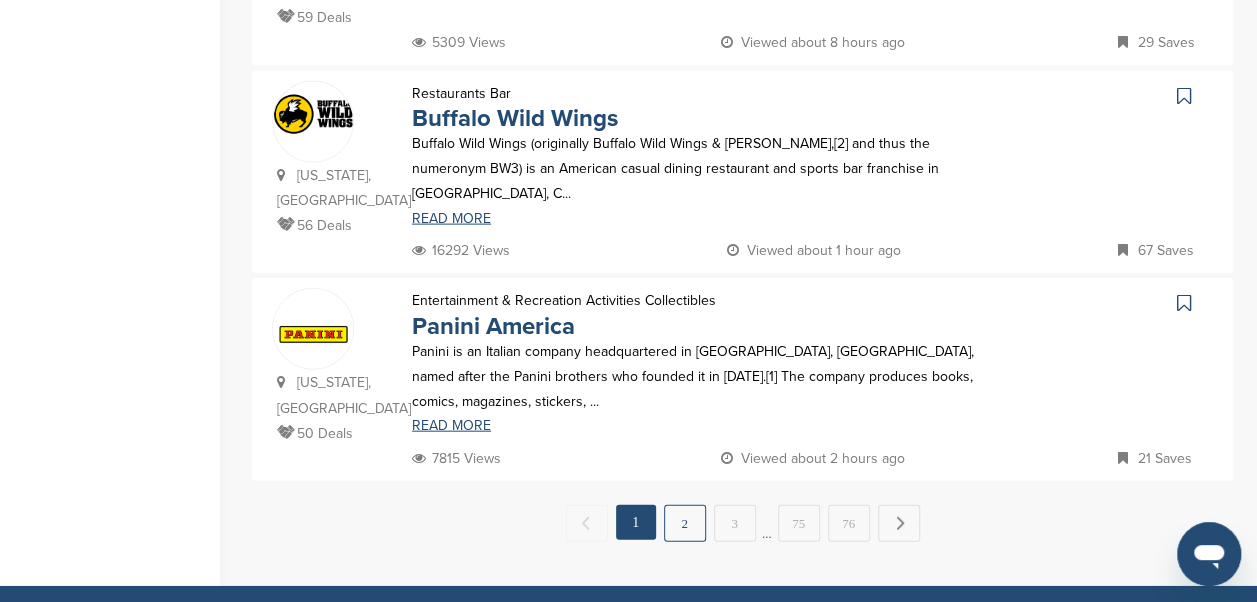 click on "2" at bounding box center [685, 523] 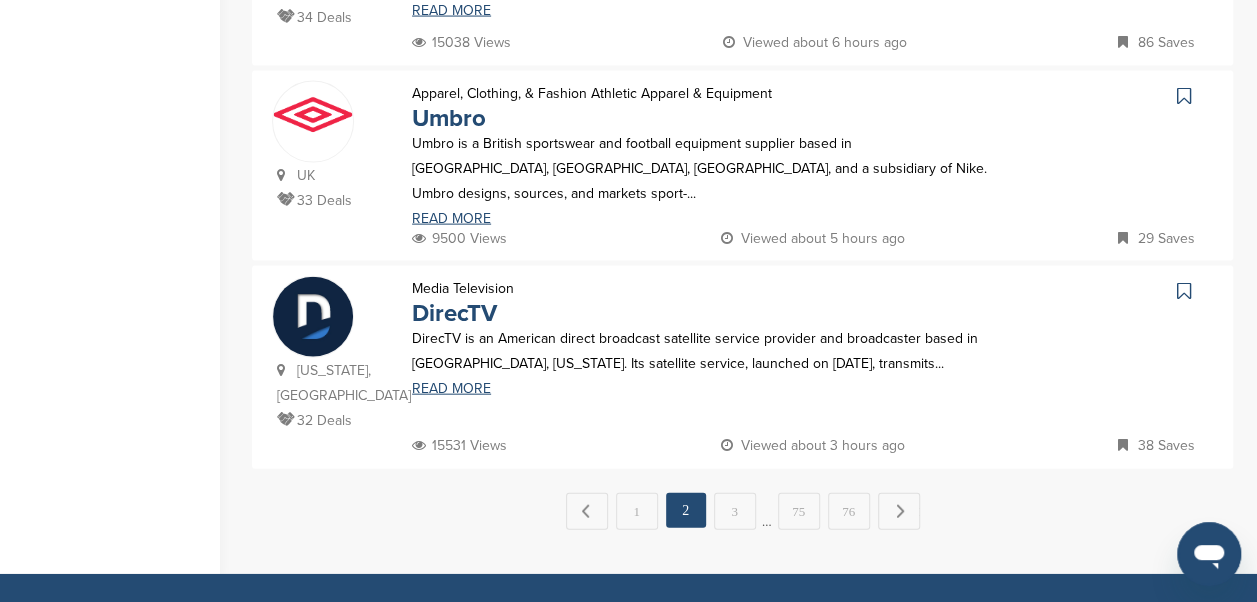 scroll, scrollTop: 0, scrollLeft: 0, axis: both 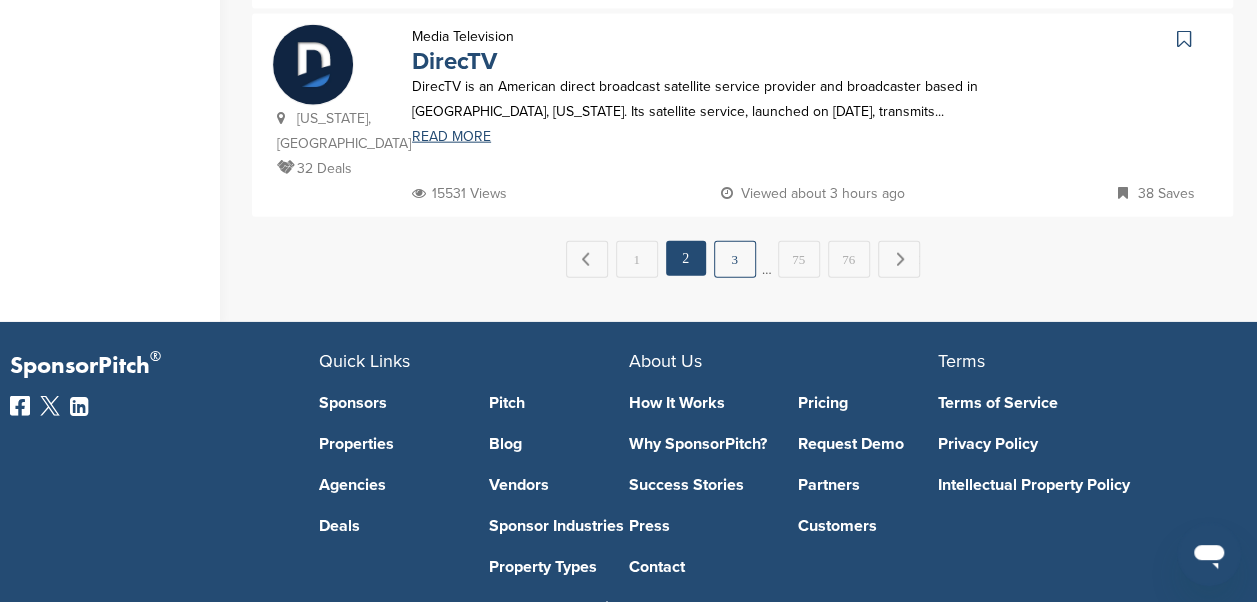 click on "3" at bounding box center [735, 259] 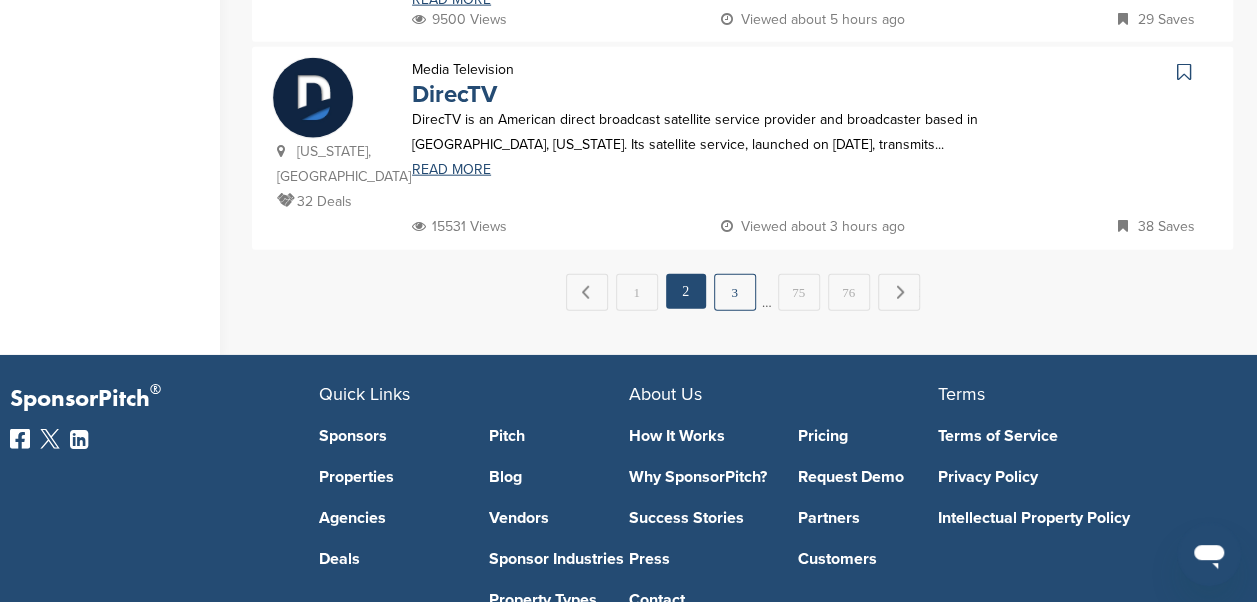 scroll, scrollTop: 0, scrollLeft: 0, axis: both 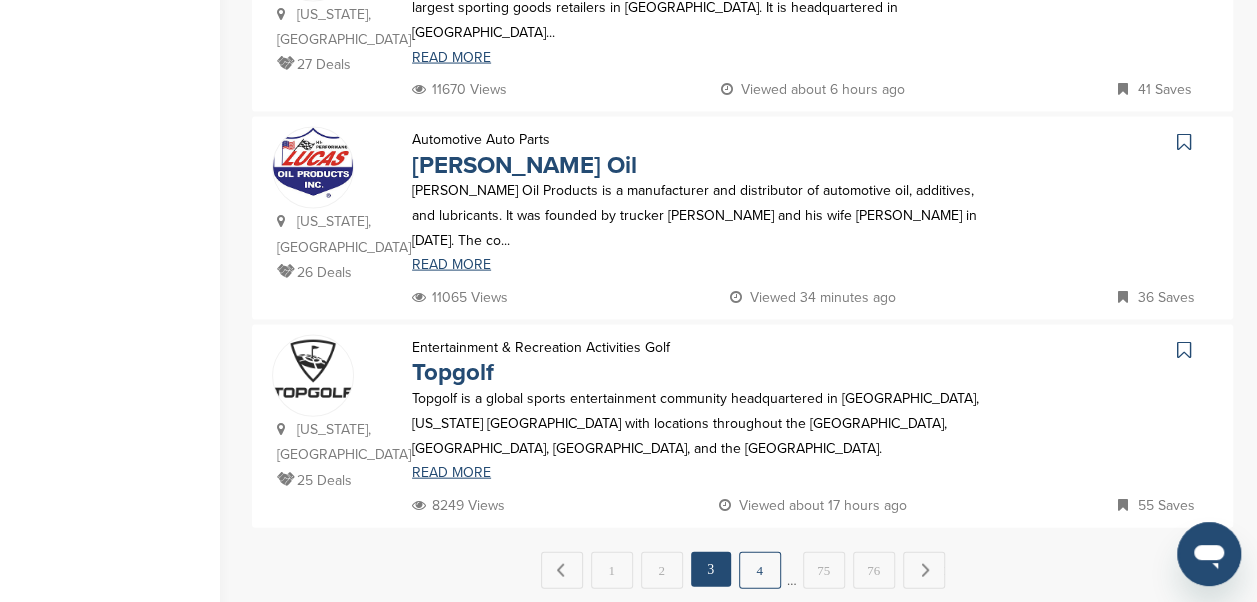 click on "4" at bounding box center (760, 570) 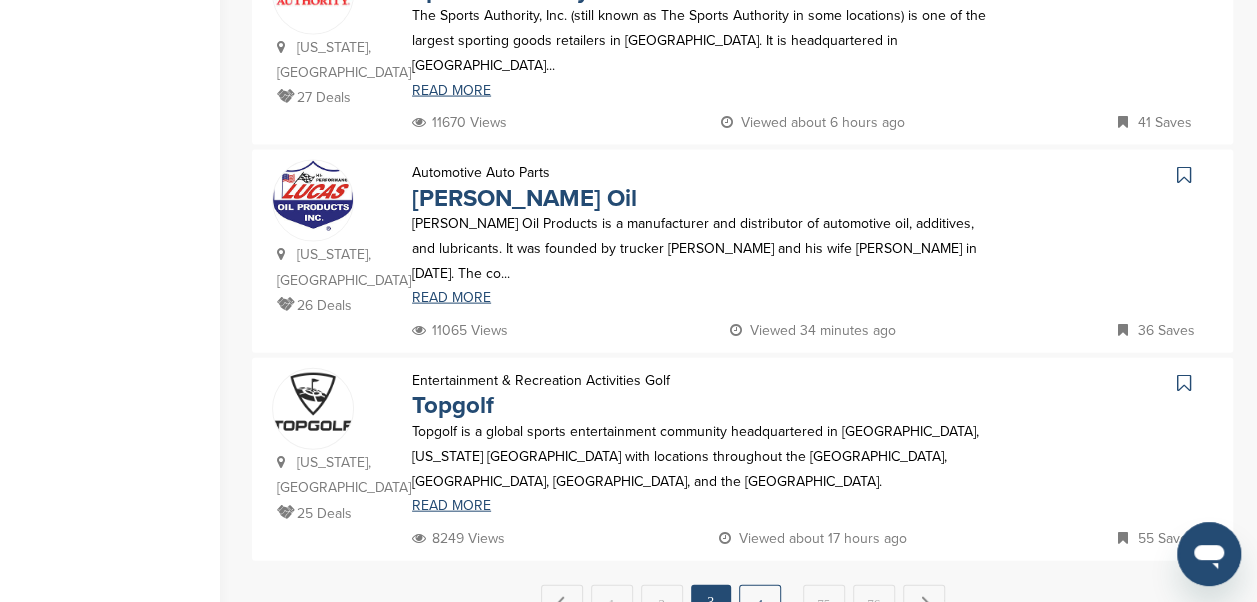 scroll, scrollTop: 0, scrollLeft: 0, axis: both 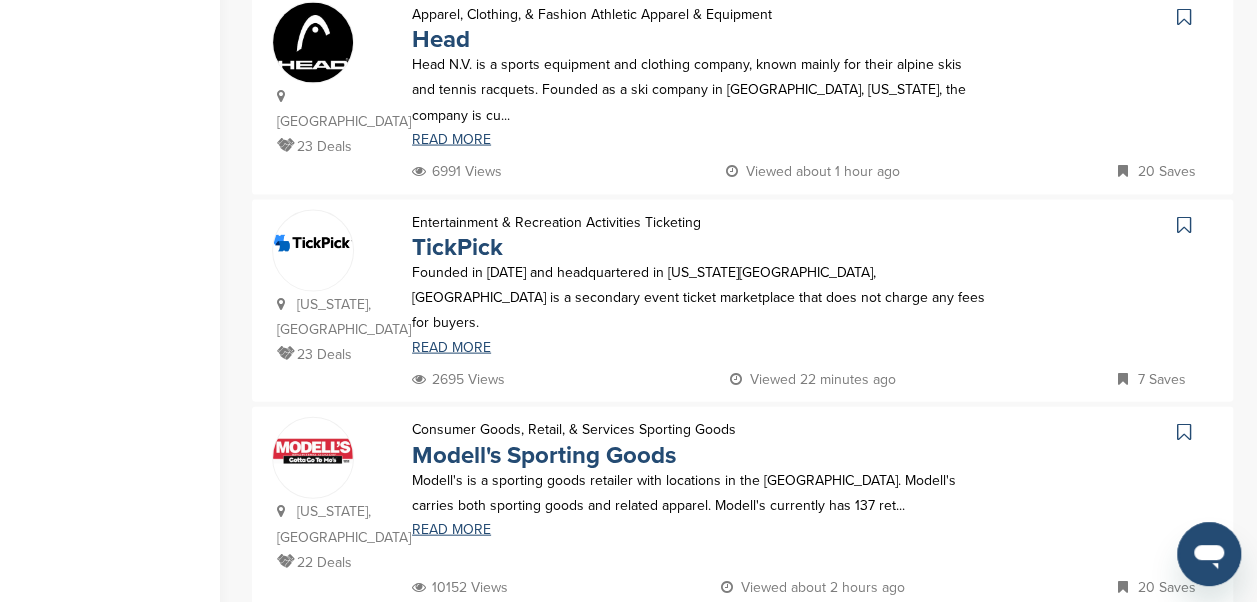 click on "5" at bounding box center (785, 652) 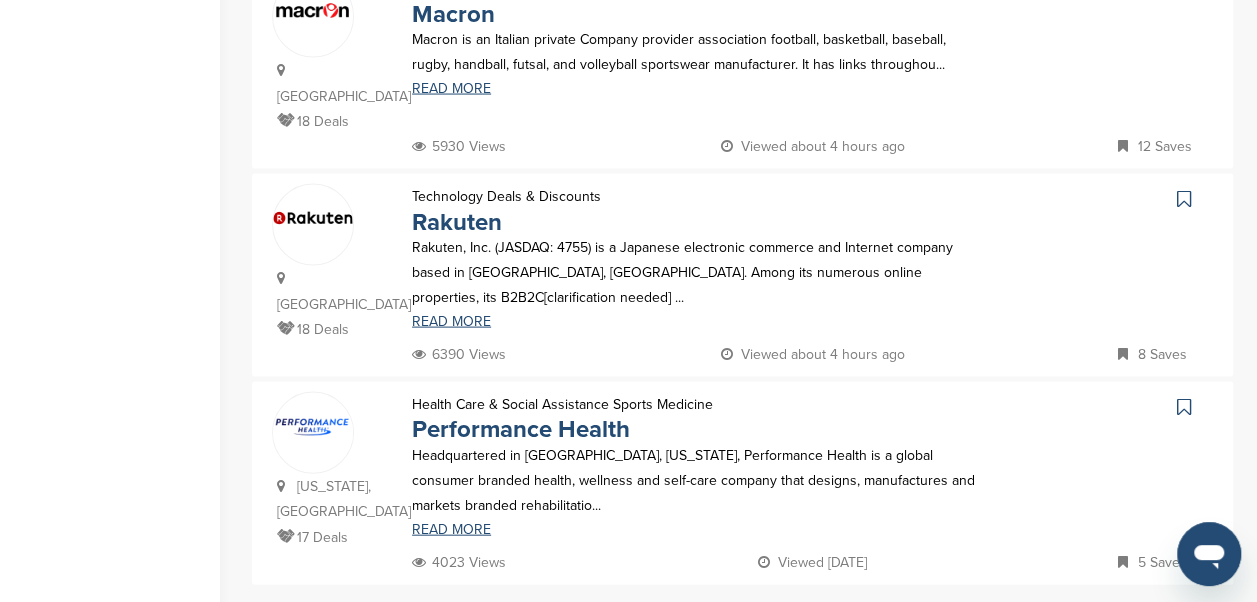 scroll, scrollTop: 0, scrollLeft: 0, axis: both 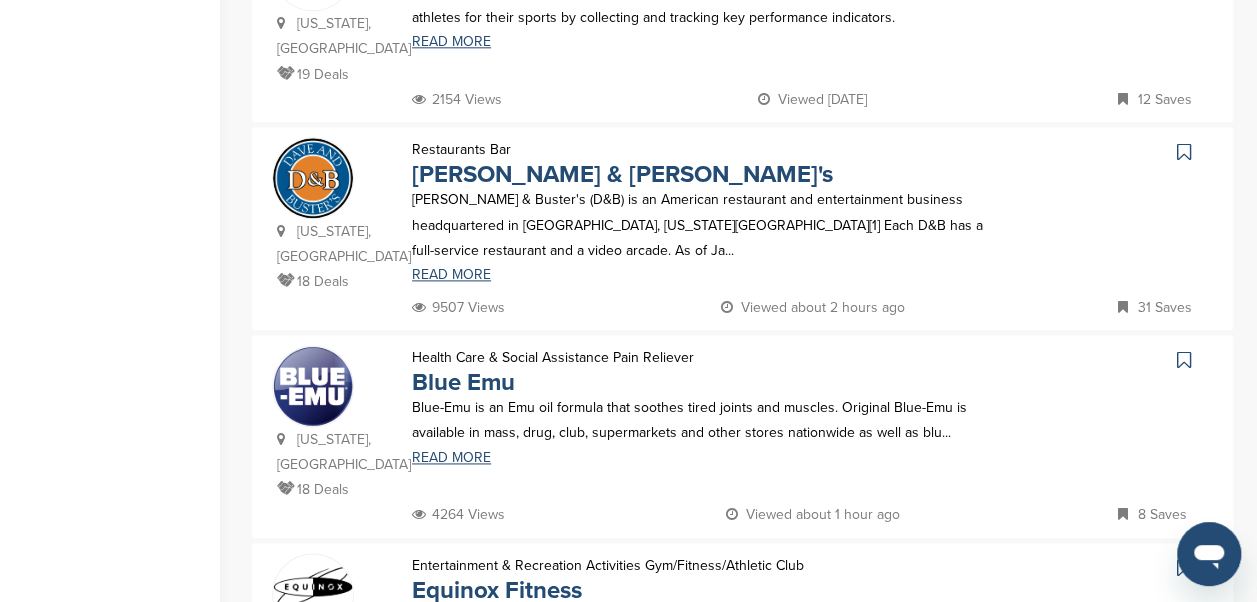 drag, startPoint x: 1260, startPoint y: 260, endPoint x: 1230, endPoint y: 76, distance: 186.42961 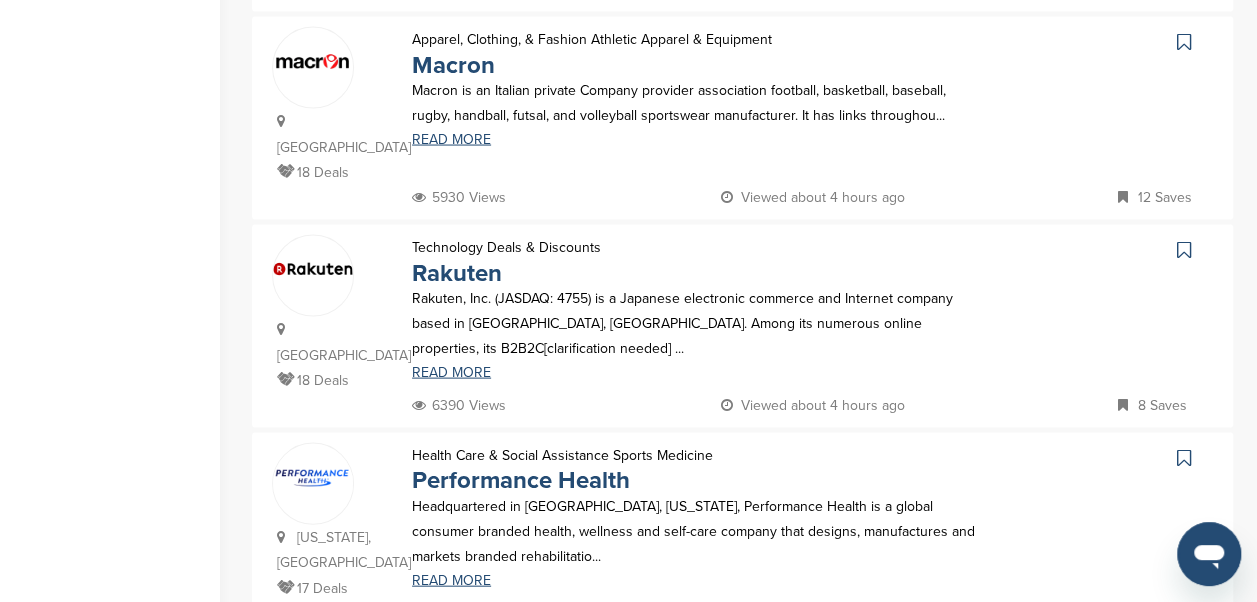 scroll, scrollTop: 1926, scrollLeft: 0, axis: vertical 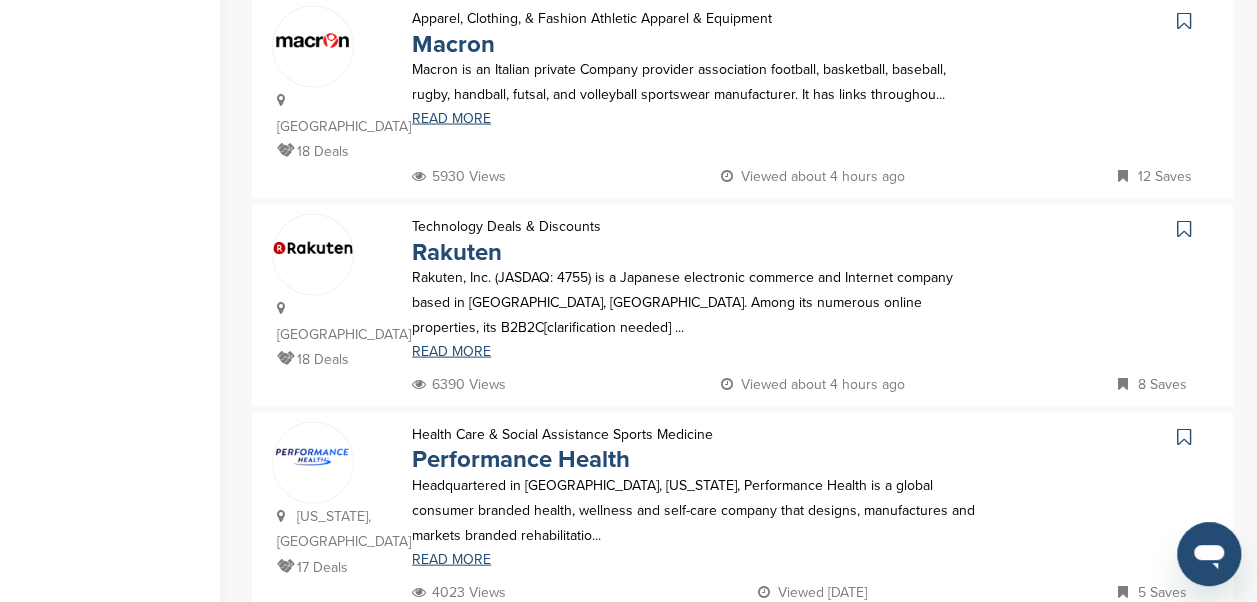 click on "6" at bounding box center (810, 657) 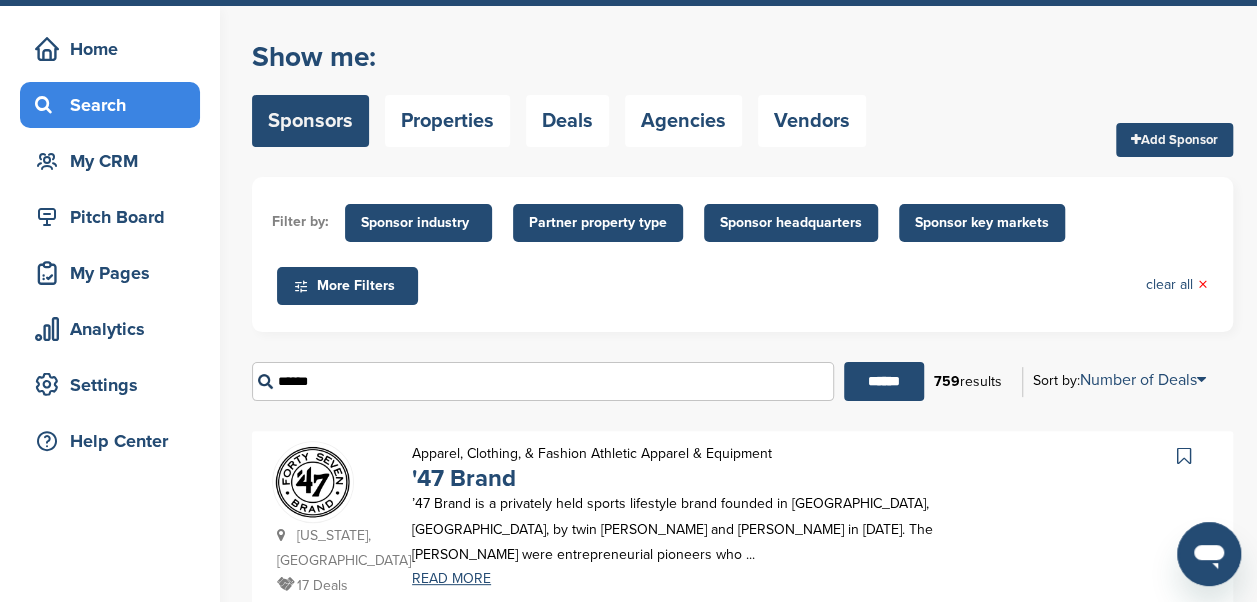 scroll, scrollTop: 66, scrollLeft: 0, axis: vertical 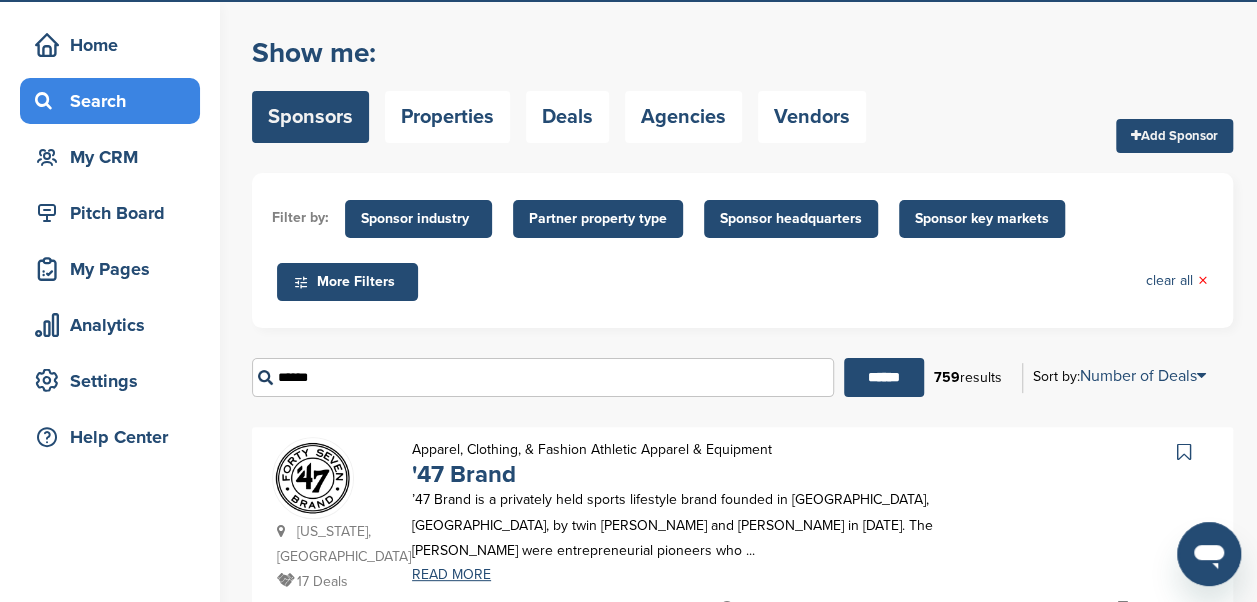 drag, startPoint x: 250, startPoint y: 14, endPoint x: 667, endPoint y: 39, distance: 417.74872 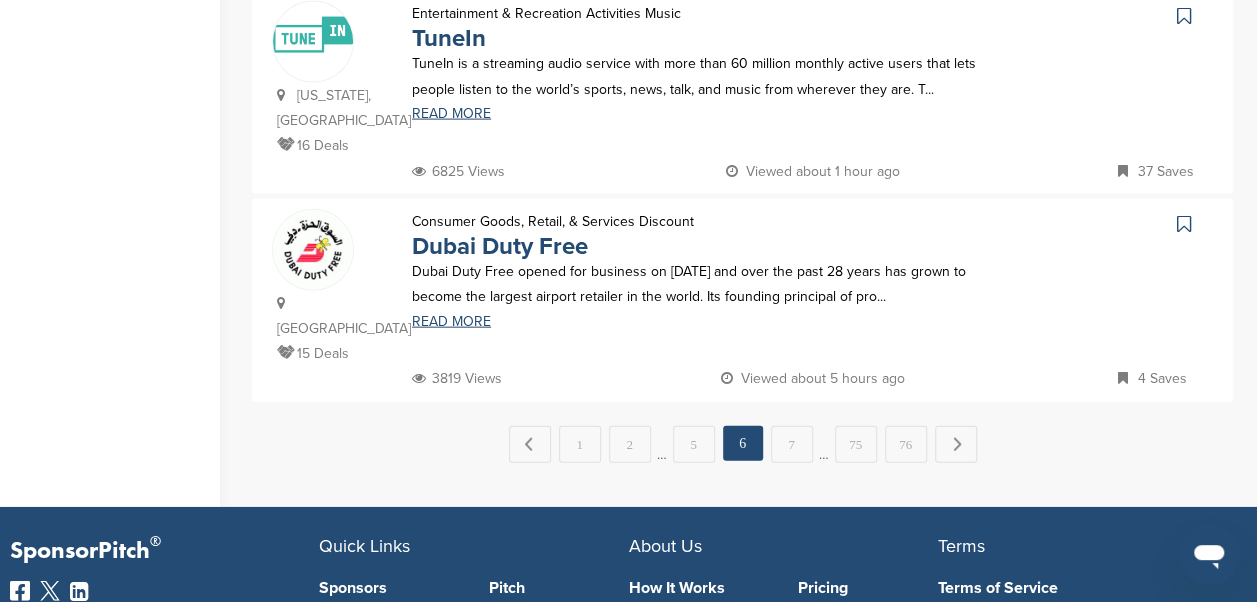 scroll, scrollTop: 2160, scrollLeft: 0, axis: vertical 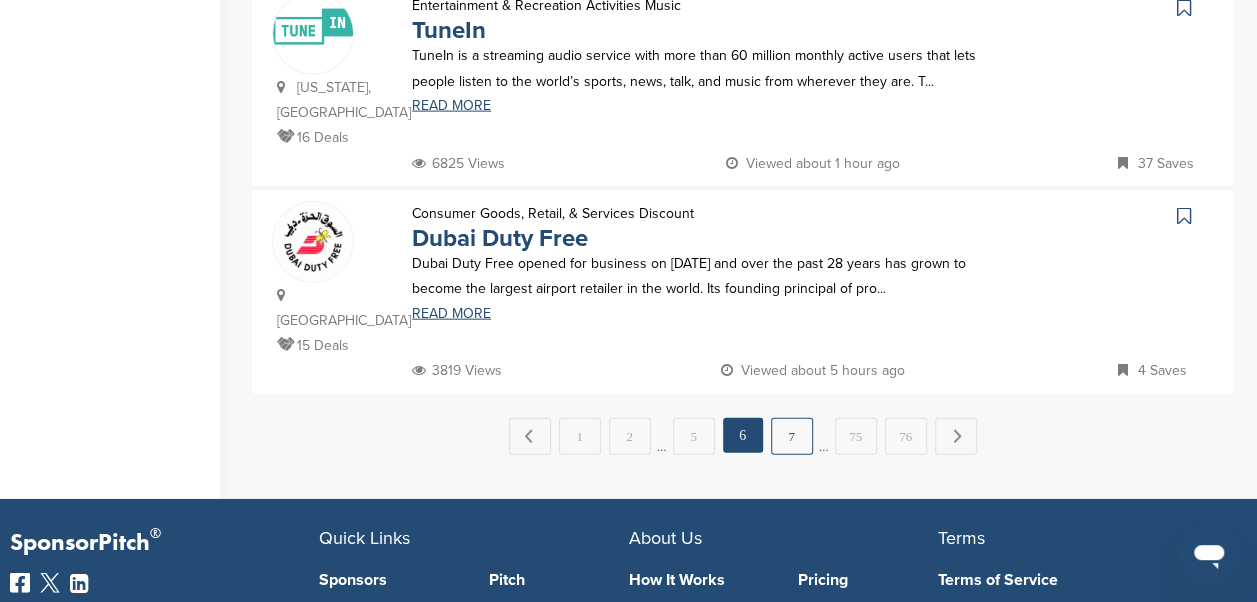 click on "7" at bounding box center [792, 436] 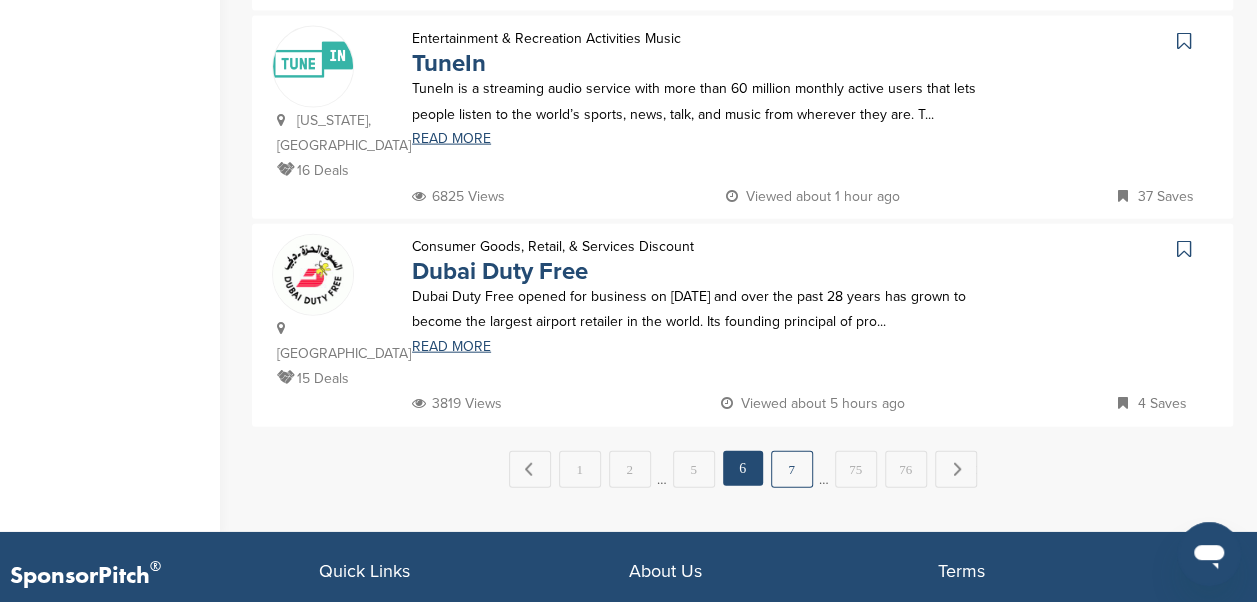 scroll, scrollTop: 0, scrollLeft: 0, axis: both 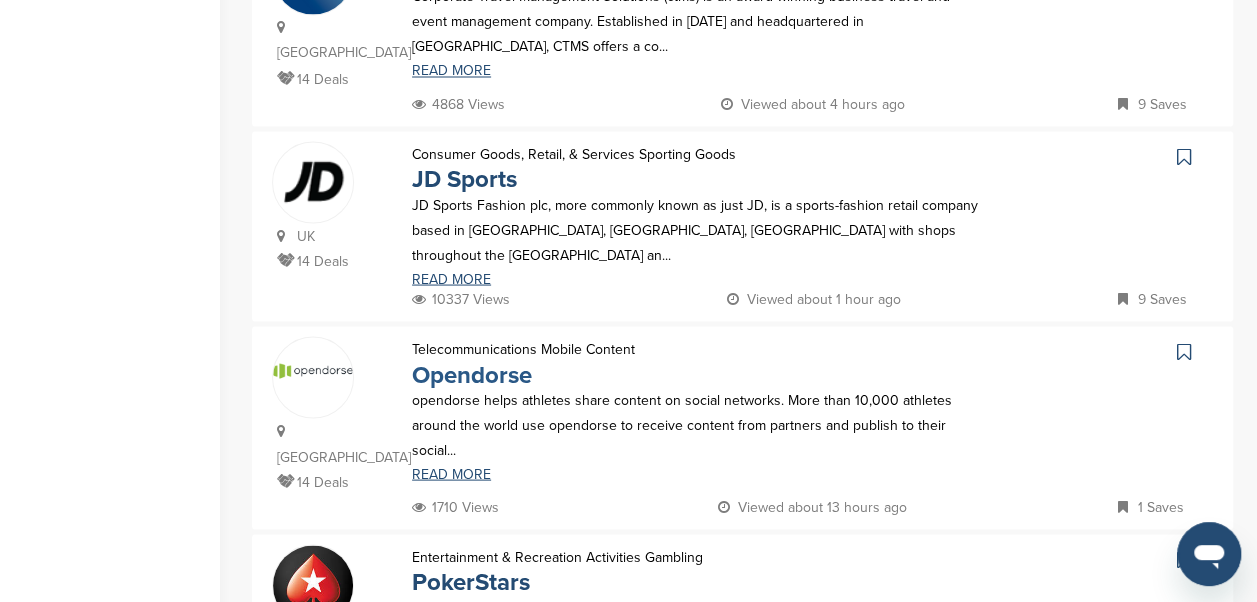 click on "Opendorse" at bounding box center (472, 374) 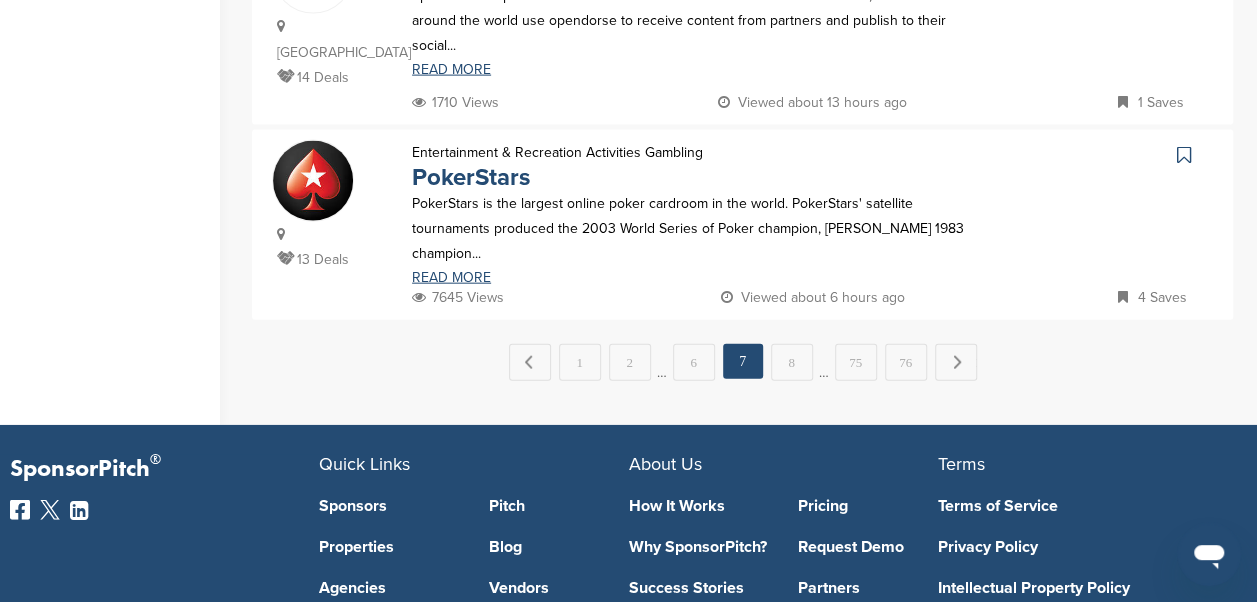 scroll, scrollTop: 2218, scrollLeft: 0, axis: vertical 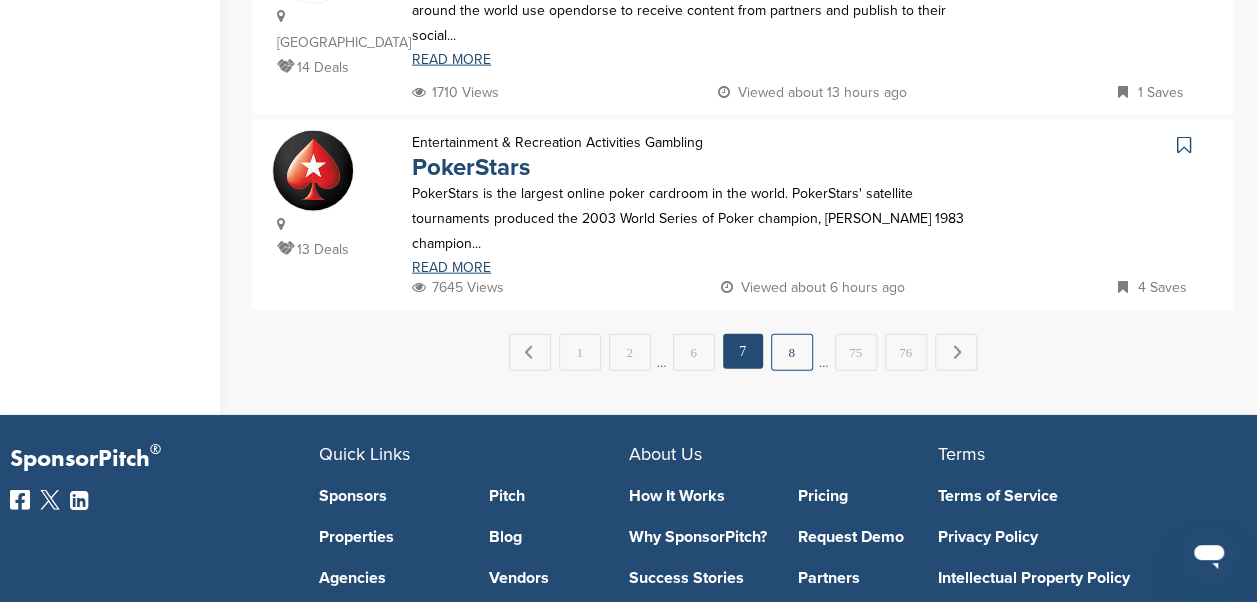 click on "8" at bounding box center [792, 352] 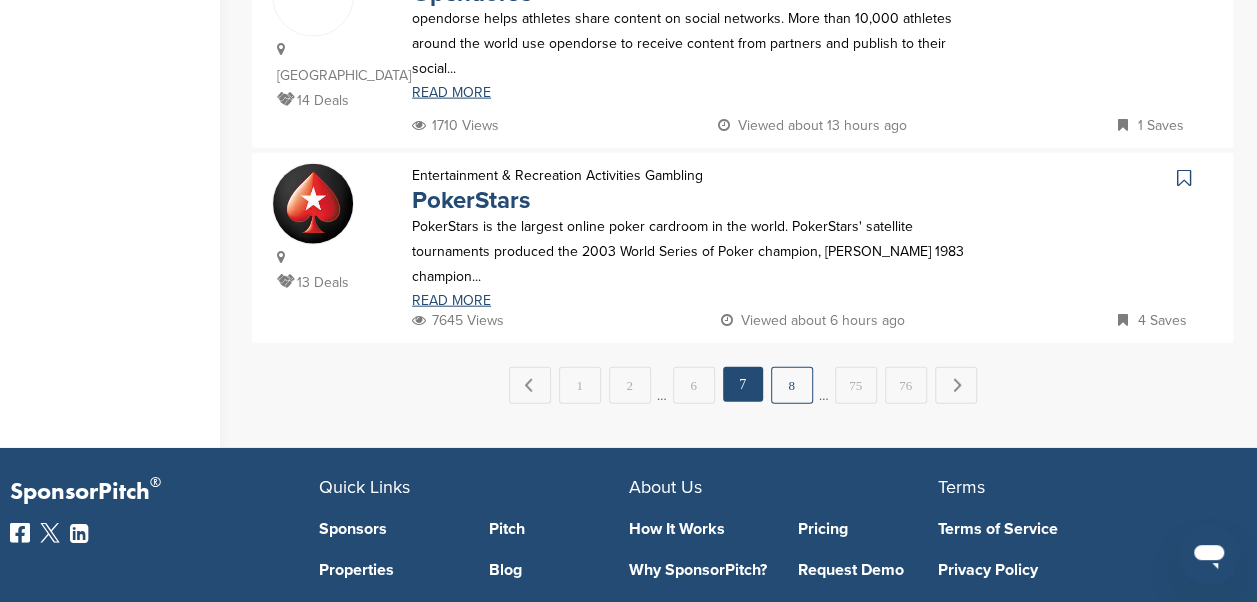 scroll, scrollTop: 0, scrollLeft: 0, axis: both 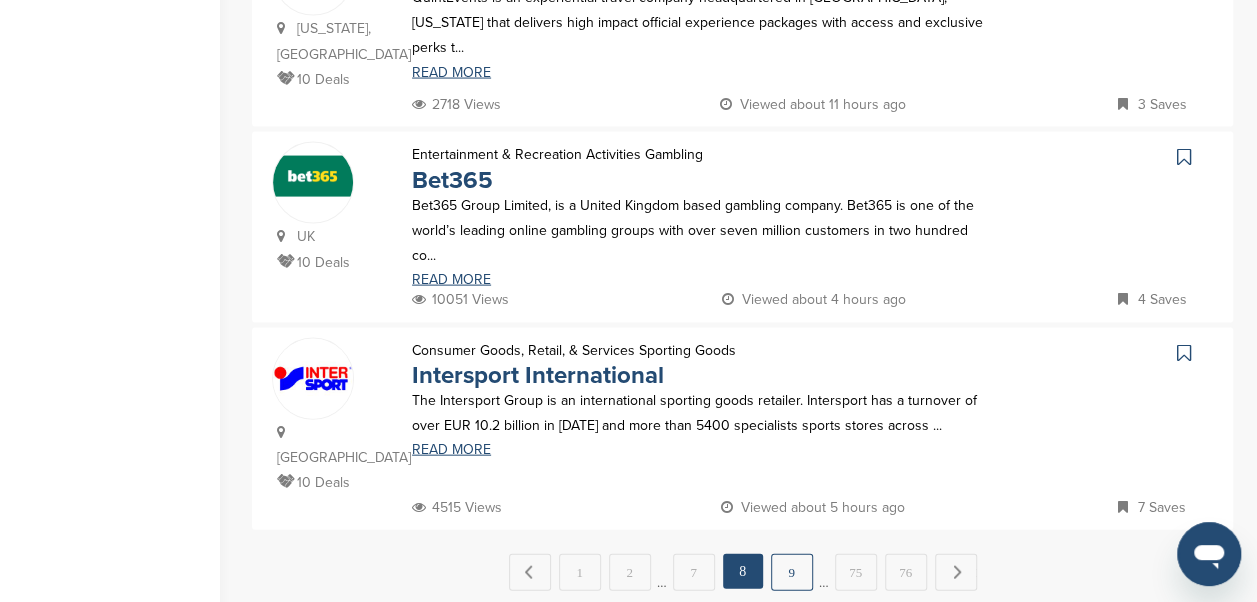 click on "9" at bounding box center [792, 572] 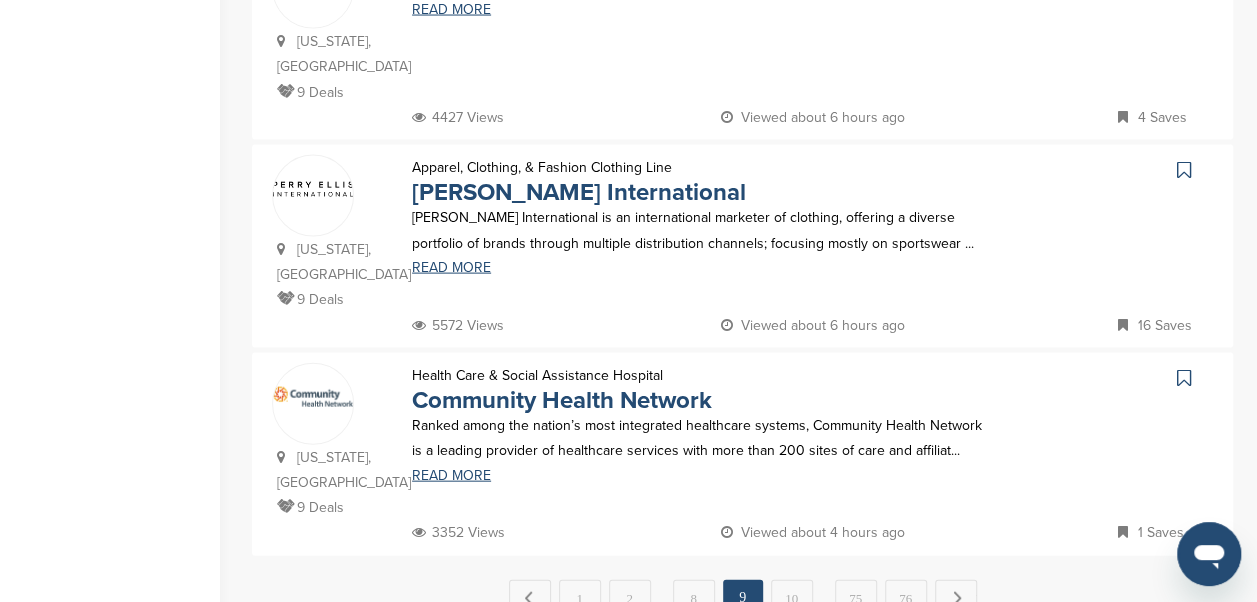 scroll, scrollTop: 0, scrollLeft: 0, axis: both 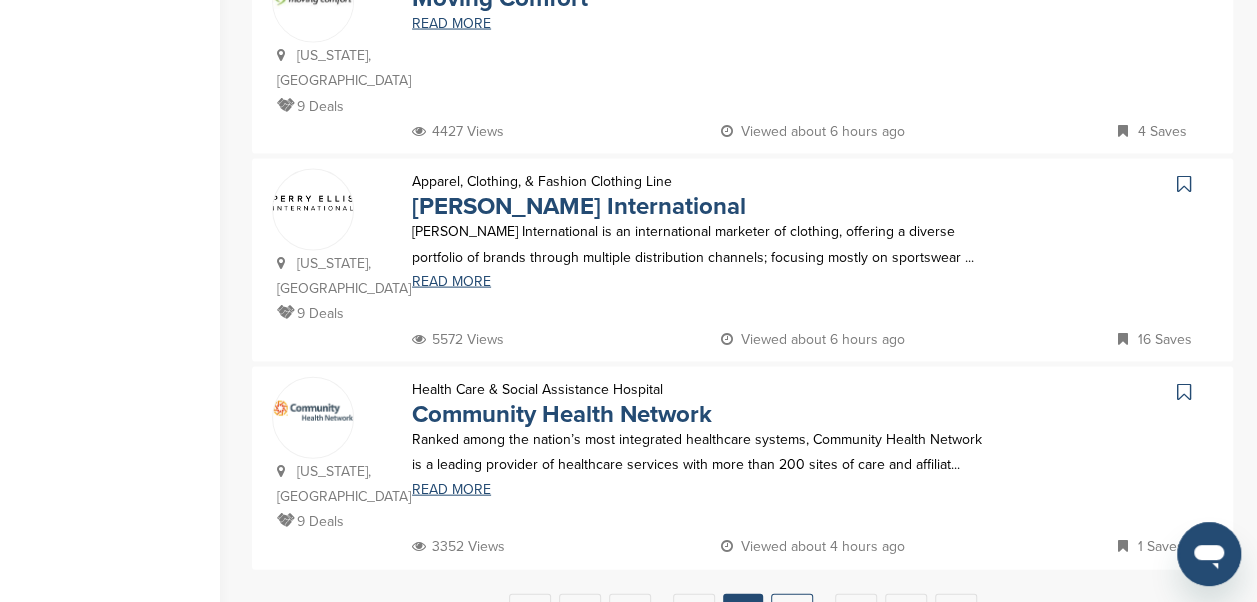 click on "10" at bounding box center [792, 612] 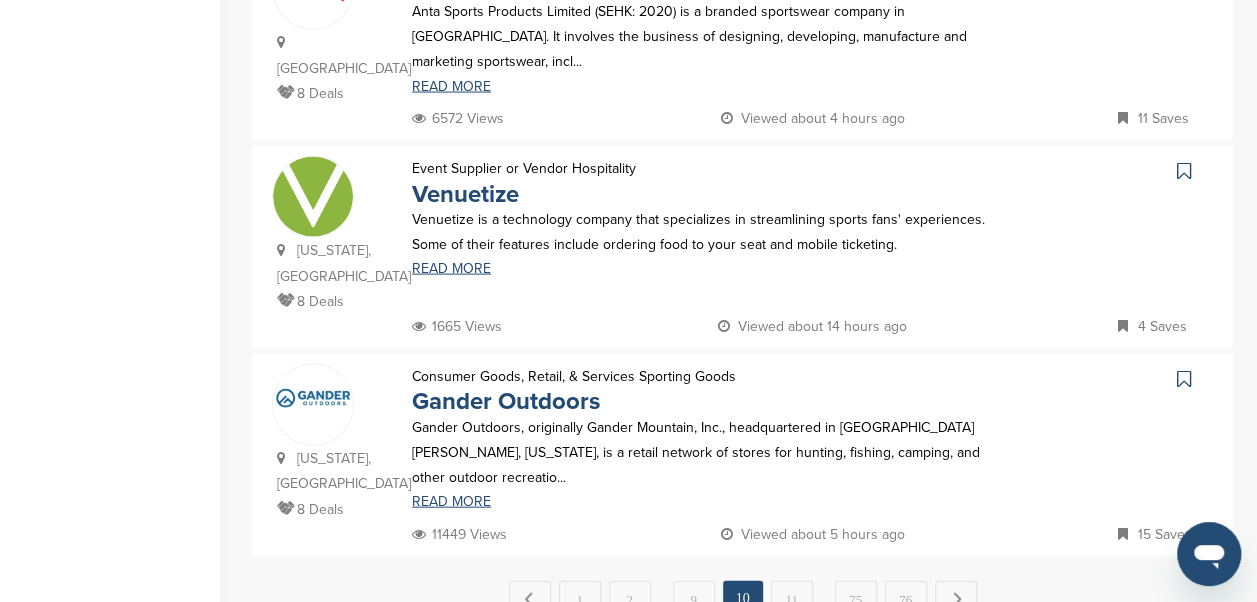 scroll, scrollTop: 0, scrollLeft: 0, axis: both 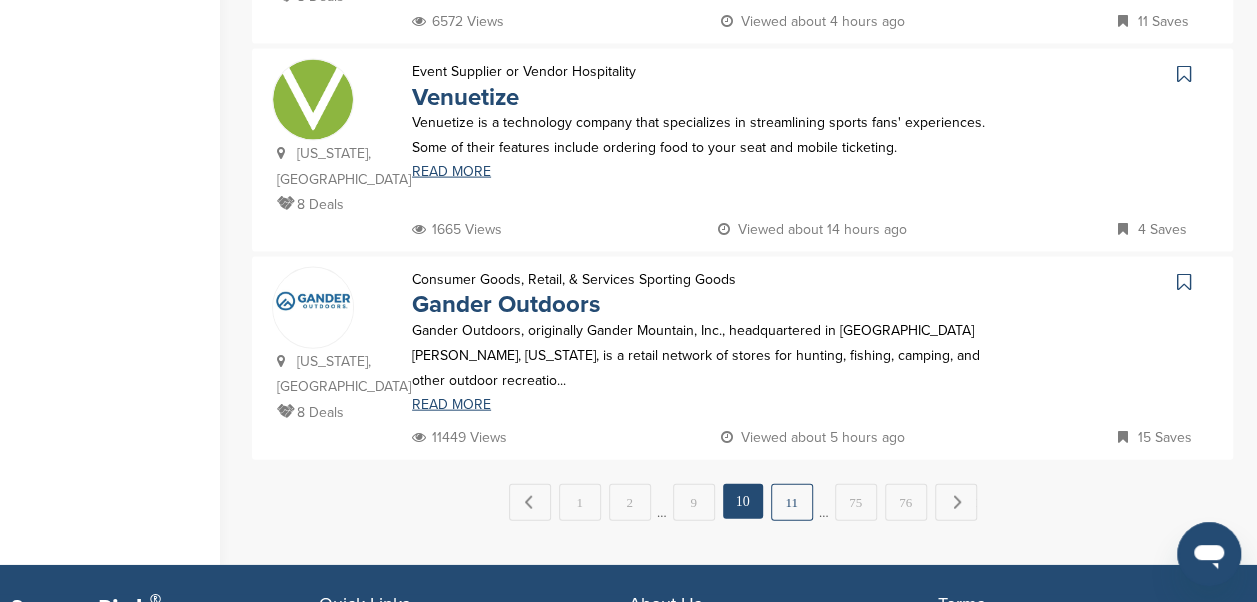 click on "11" at bounding box center (792, 502) 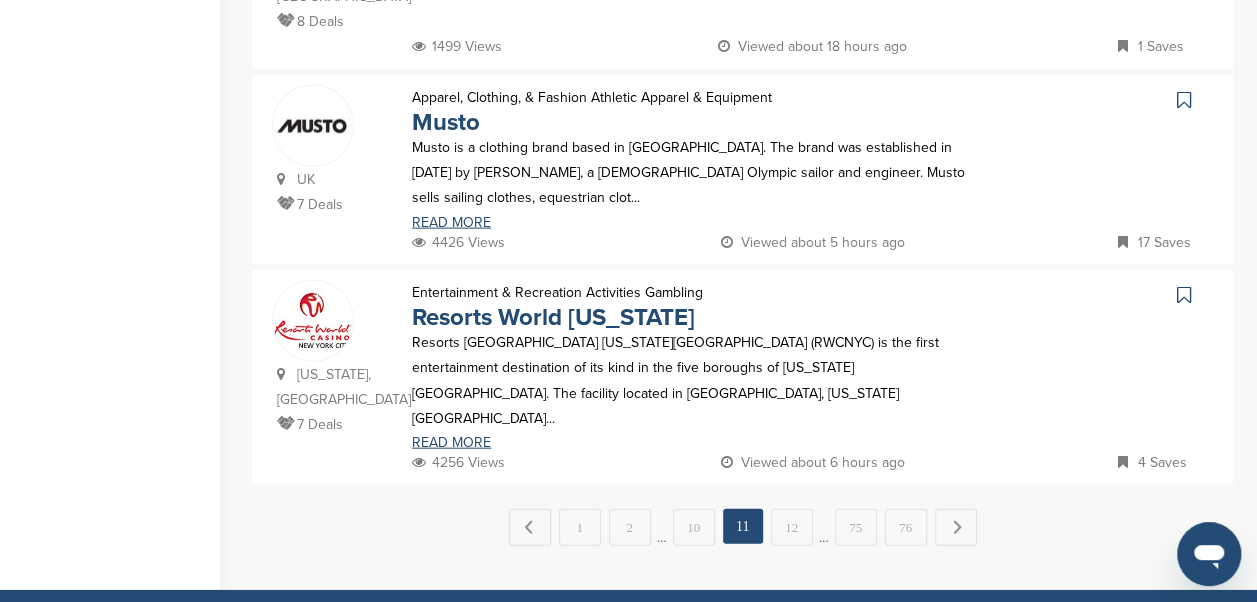 scroll, scrollTop: 0, scrollLeft: 0, axis: both 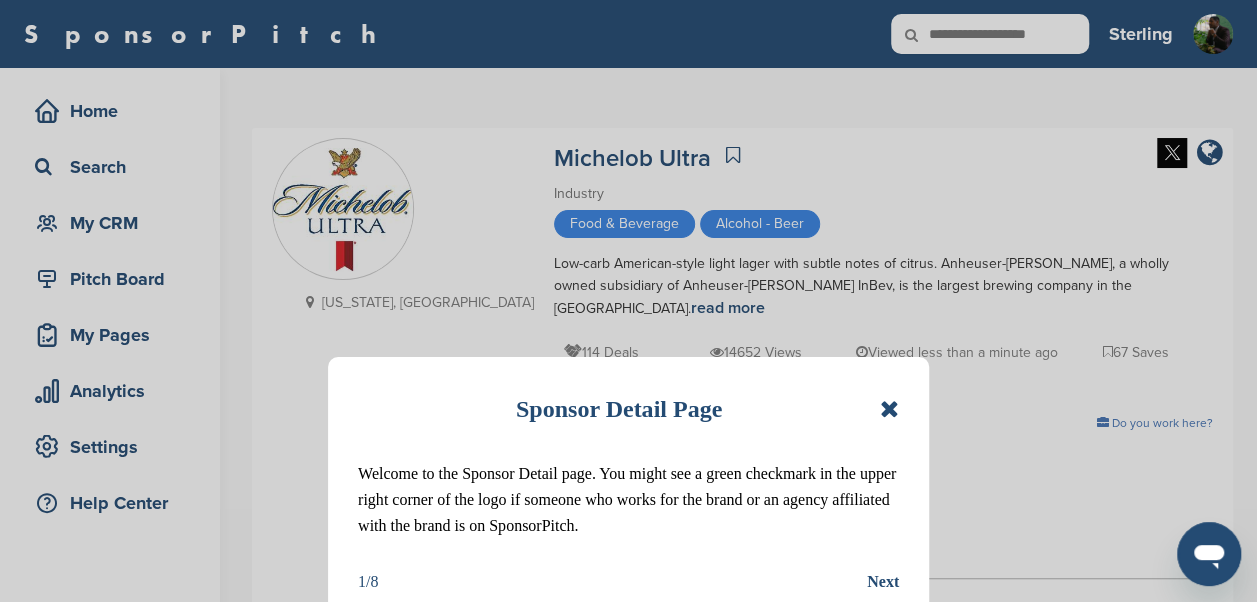 click at bounding box center (889, 409) 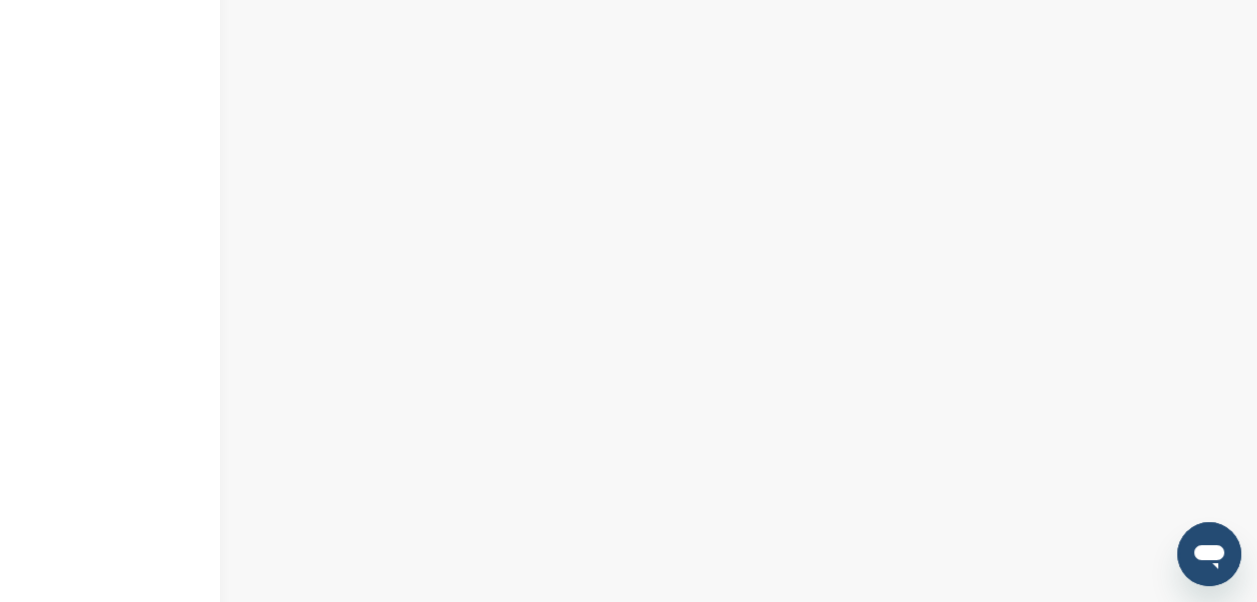 scroll, scrollTop: 0, scrollLeft: 0, axis: both 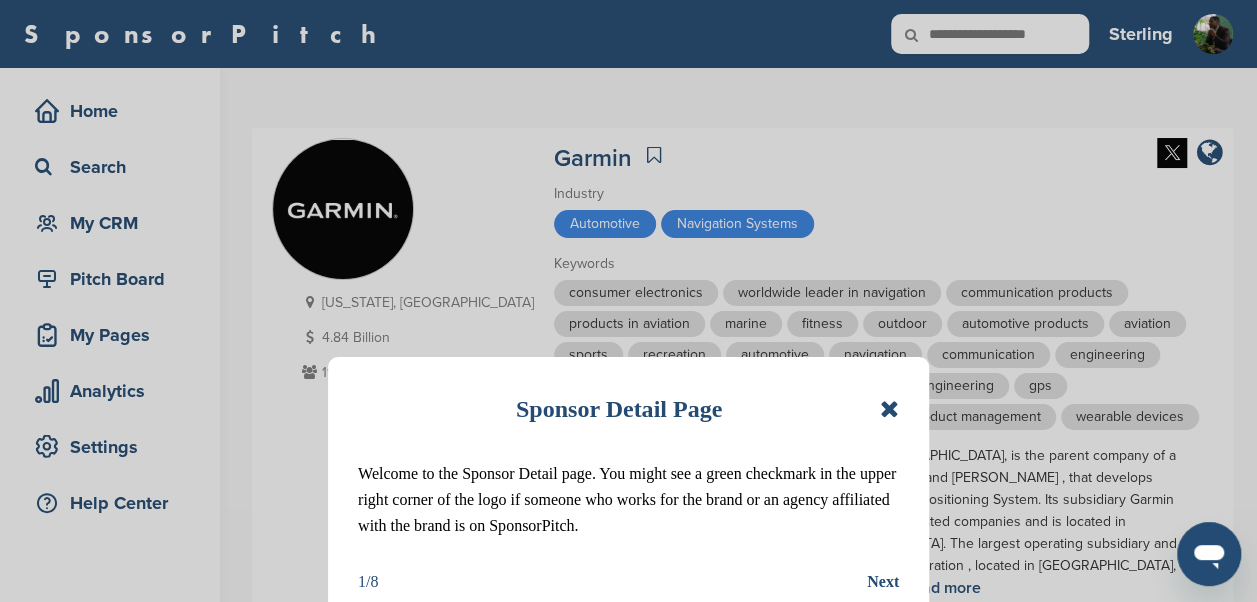 click at bounding box center (889, 409) 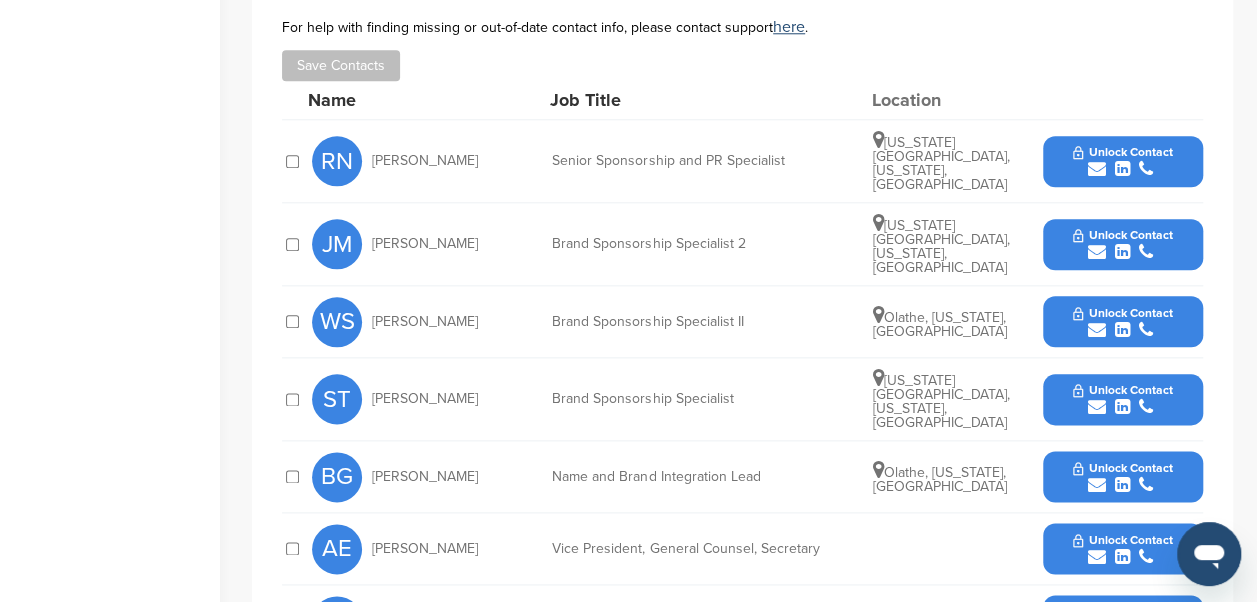 scroll, scrollTop: 1020, scrollLeft: 0, axis: vertical 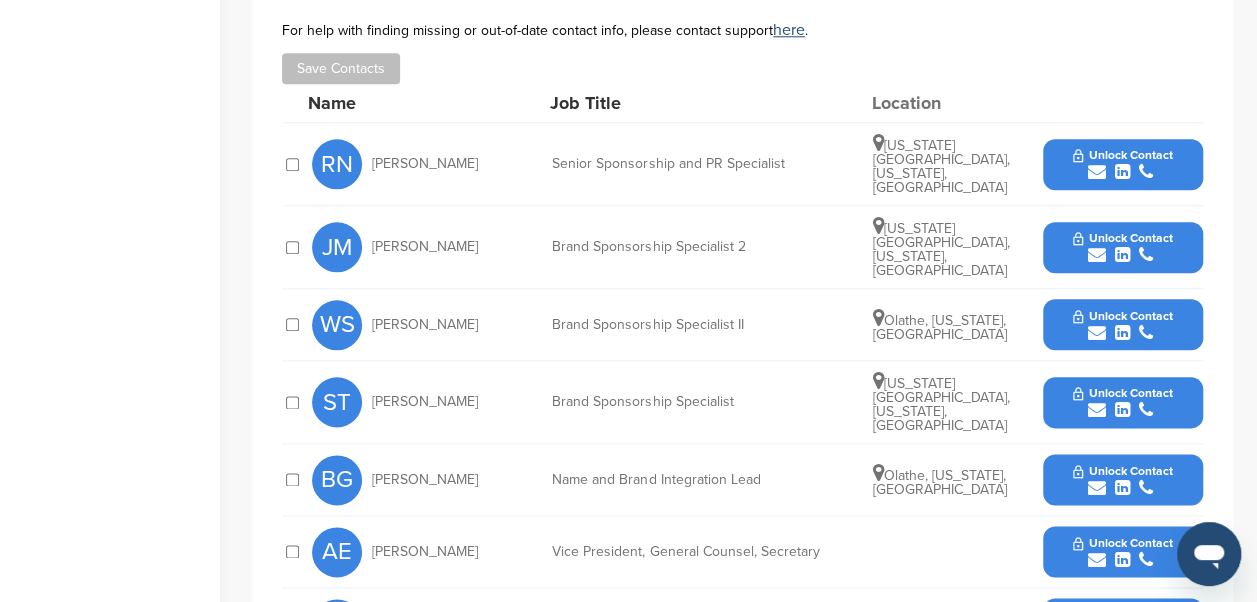 click on "Unlock Contact" at bounding box center [1122, 238] 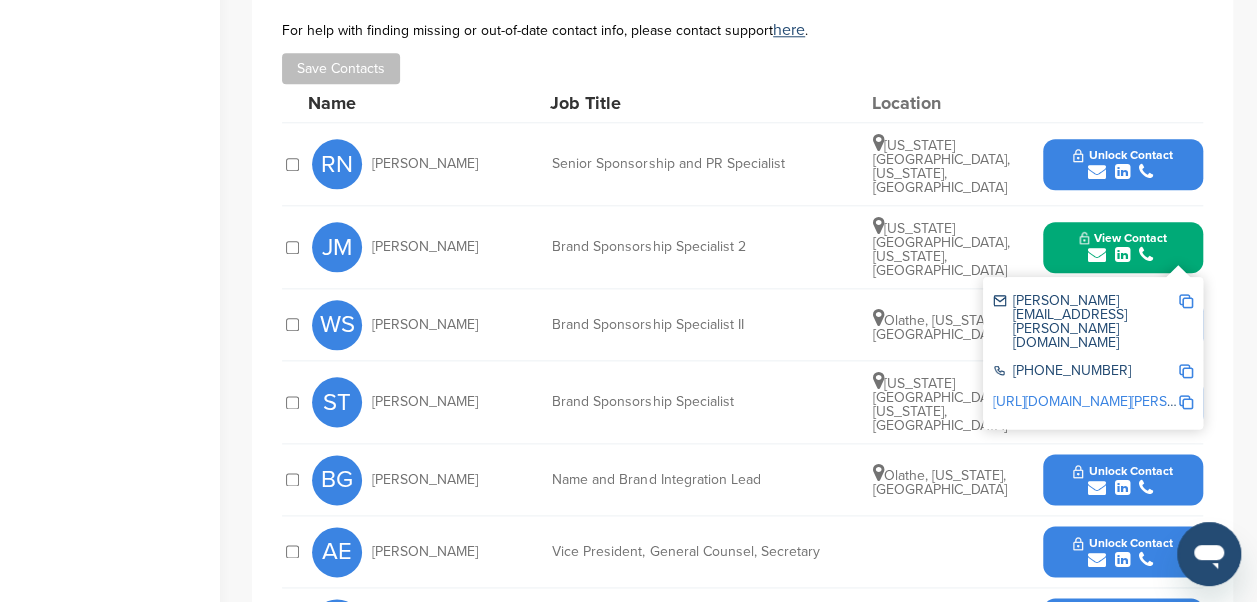 click at bounding box center (1186, 301) 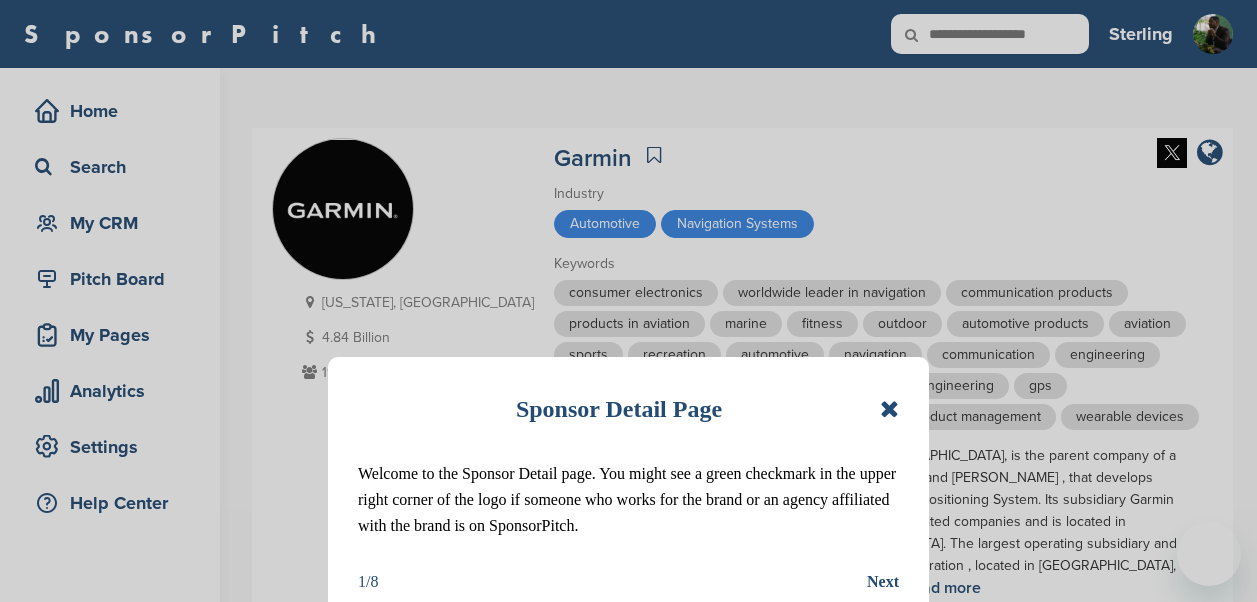 scroll, scrollTop: 0, scrollLeft: 0, axis: both 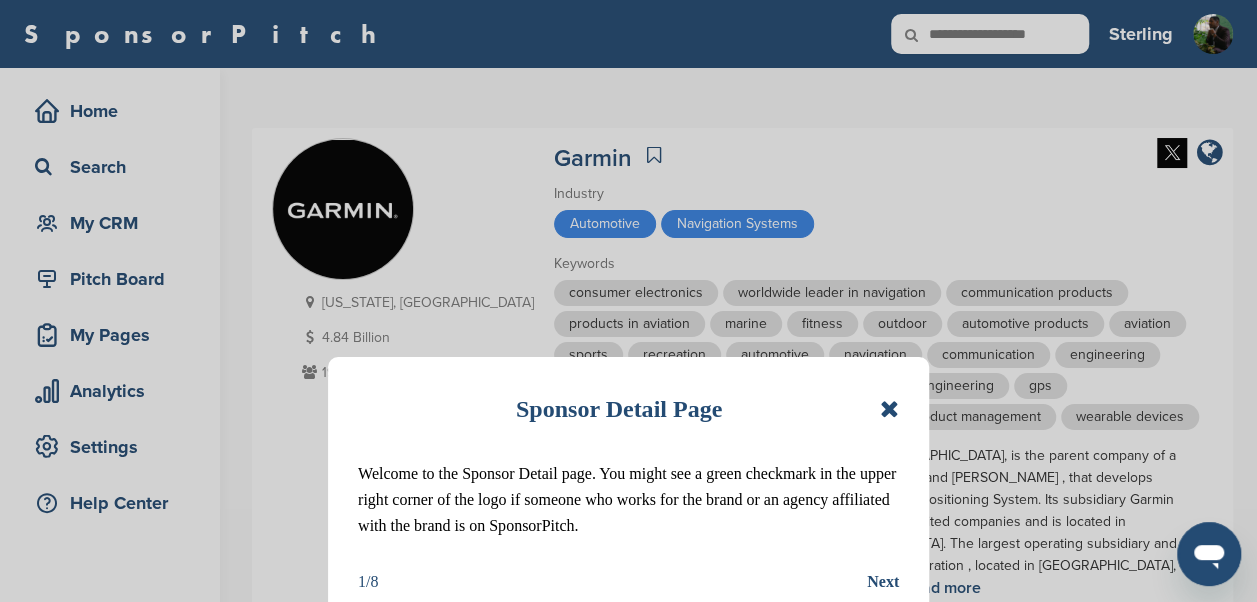click on "Sponsor Detail Page" at bounding box center (628, 409) 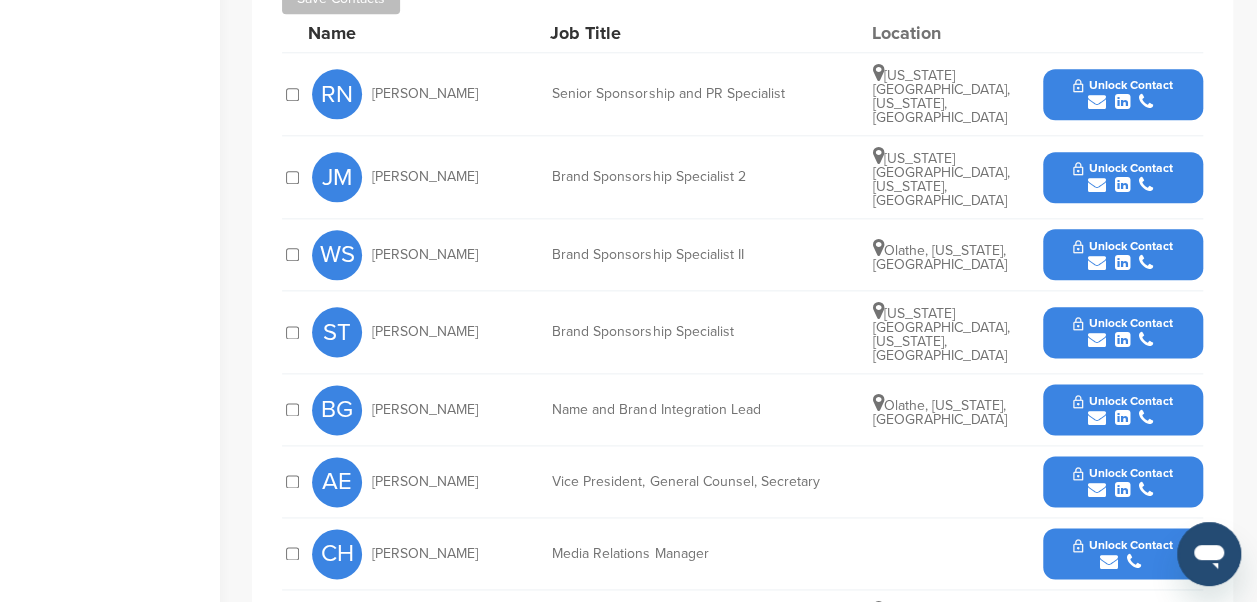 scroll, scrollTop: 1078, scrollLeft: 0, axis: vertical 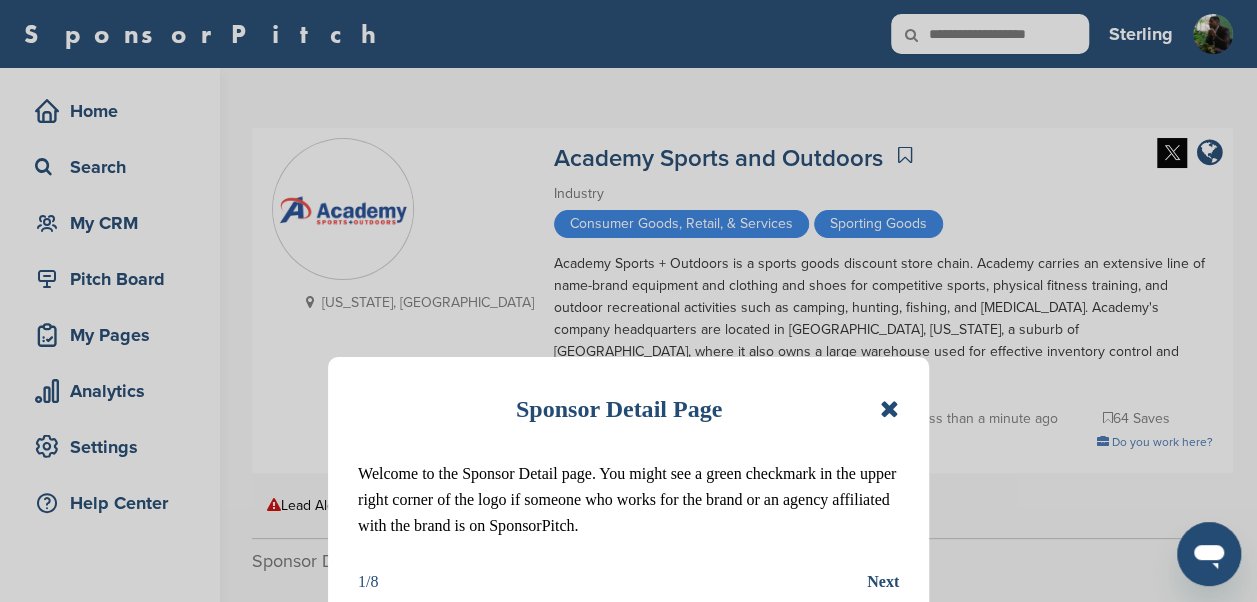 click at bounding box center [889, 409] 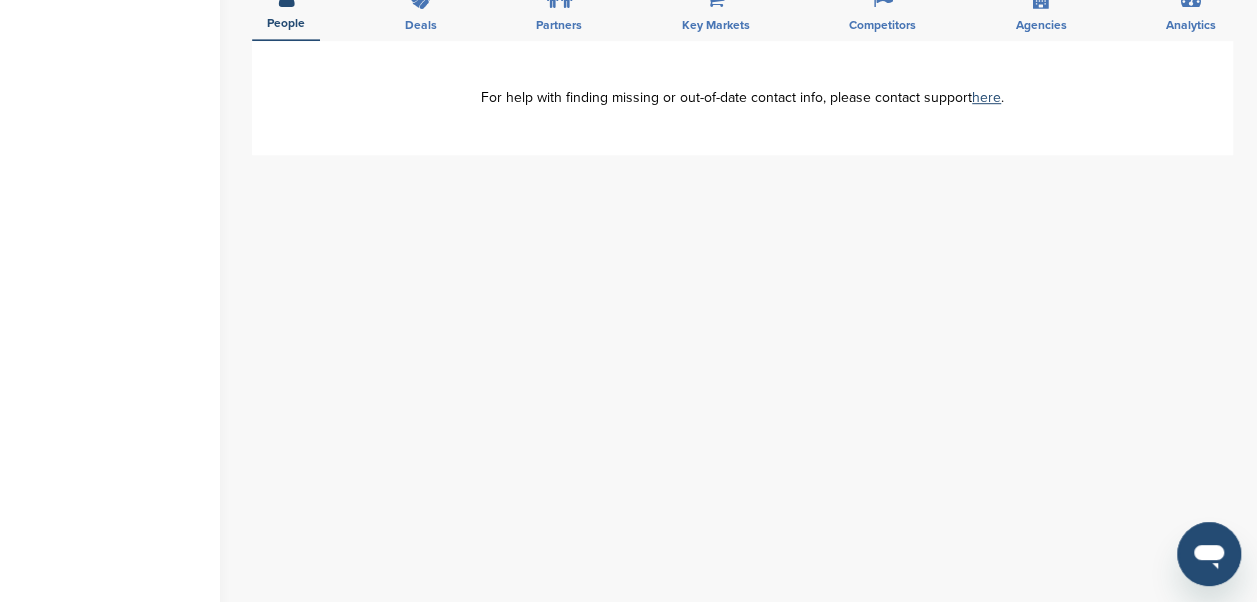 scroll, scrollTop: 68, scrollLeft: 0, axis: vertical 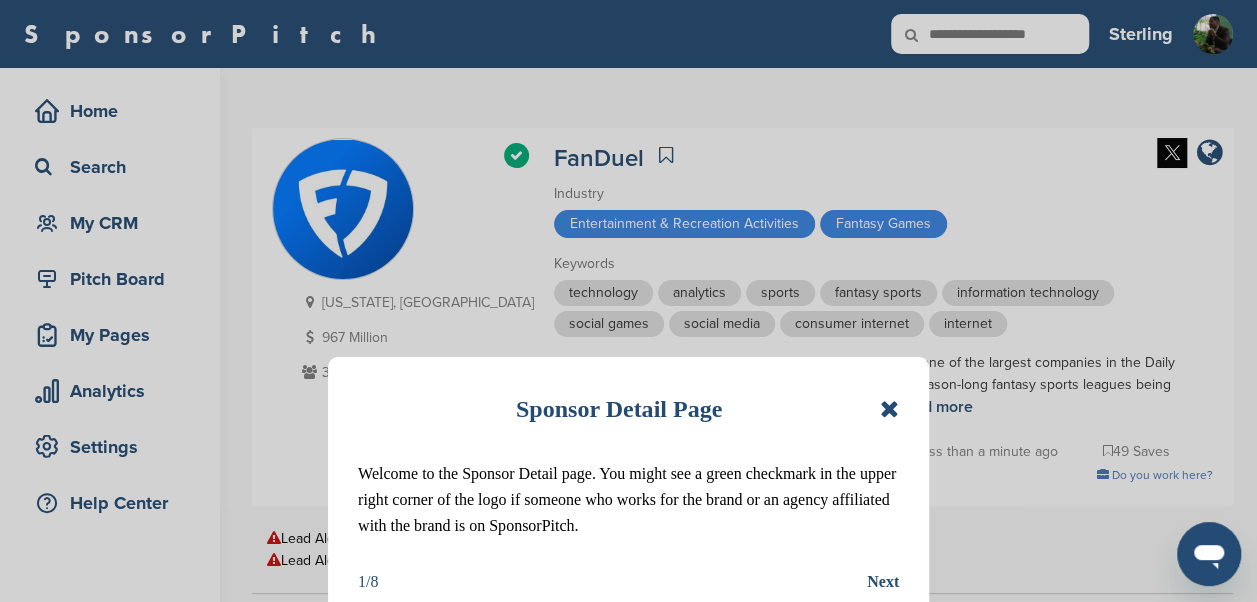 click at bounding box center [889, 409] 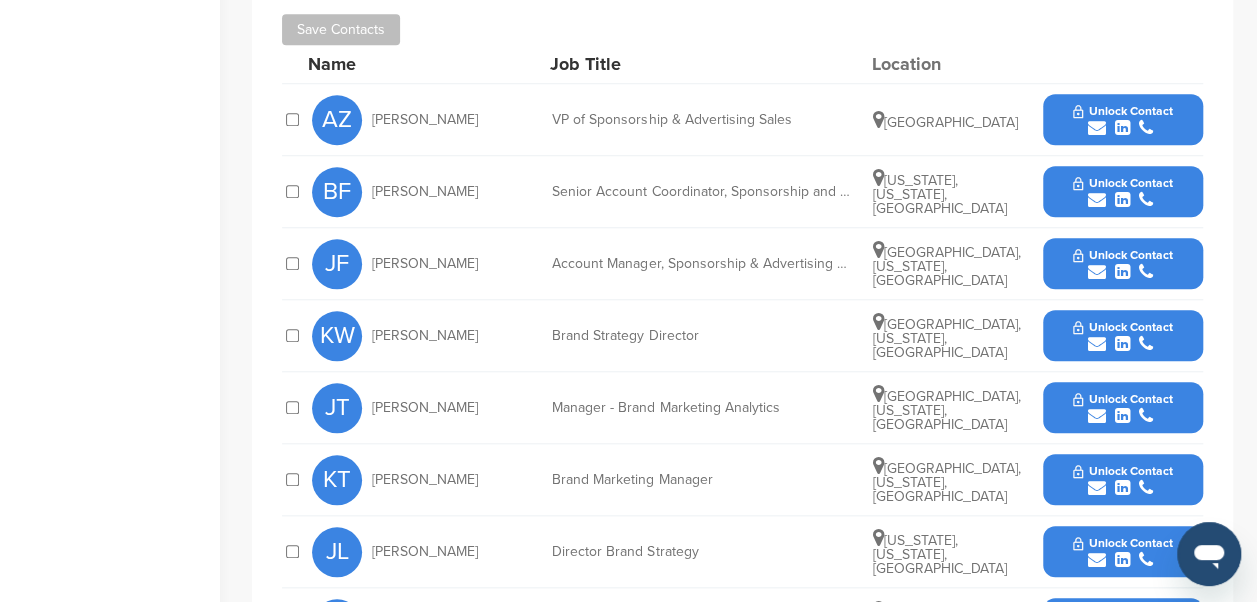 scroll, scrollTop: 783, scrollLeft: 0, axis: vertical 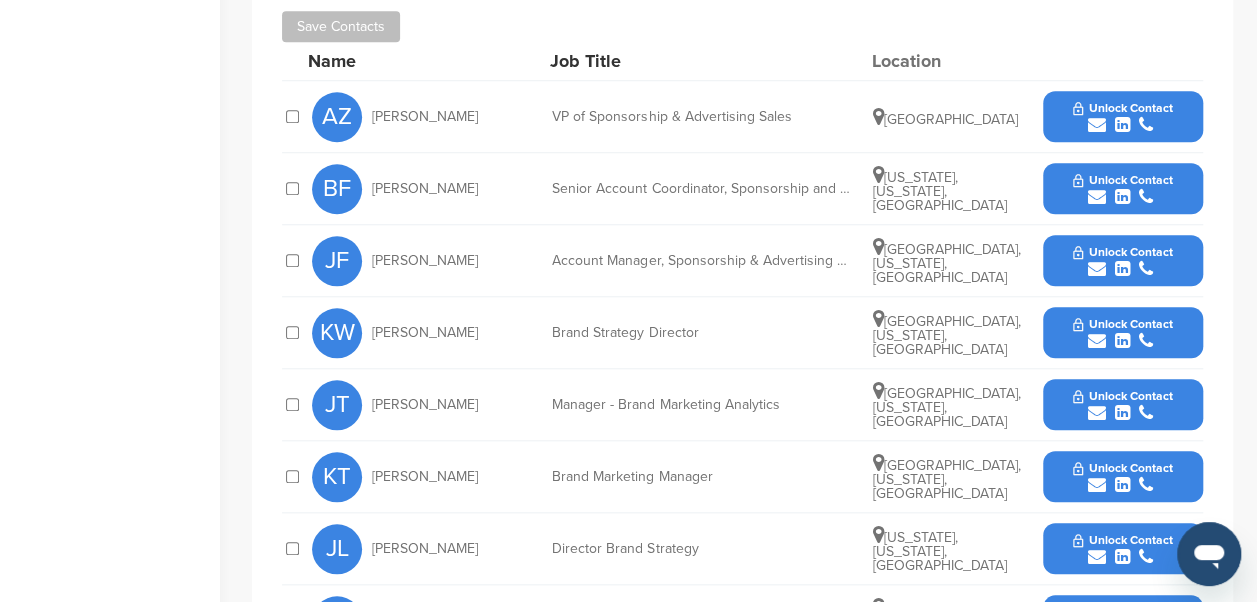 click at bounding box center [1146, 197] 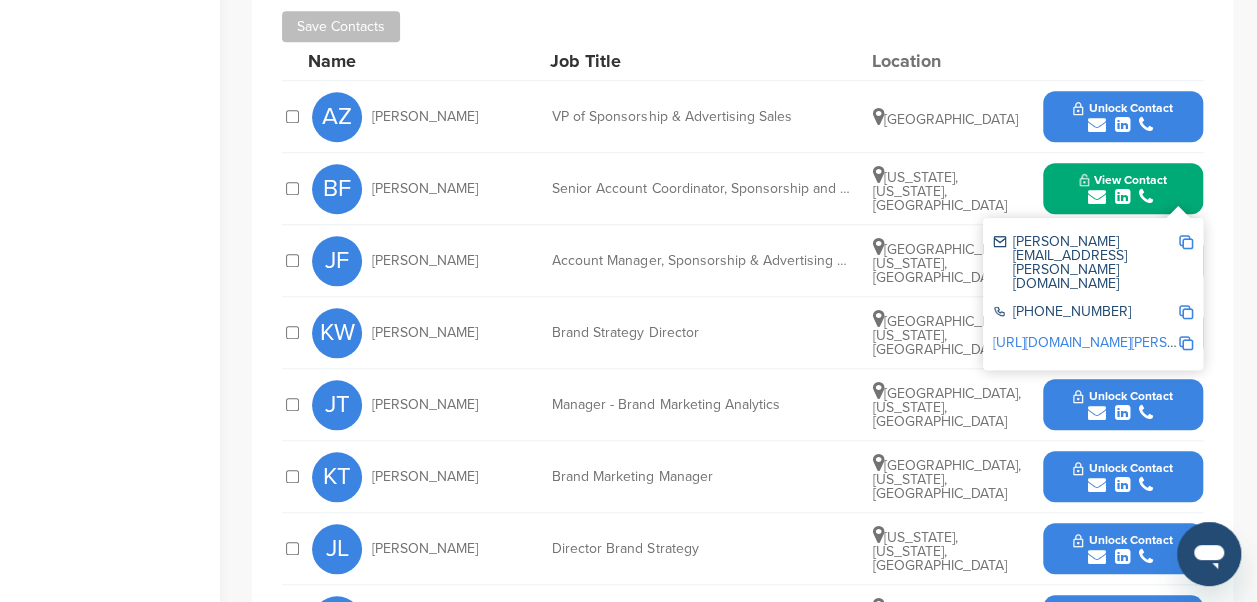 click at bounding box center (1186, 242) 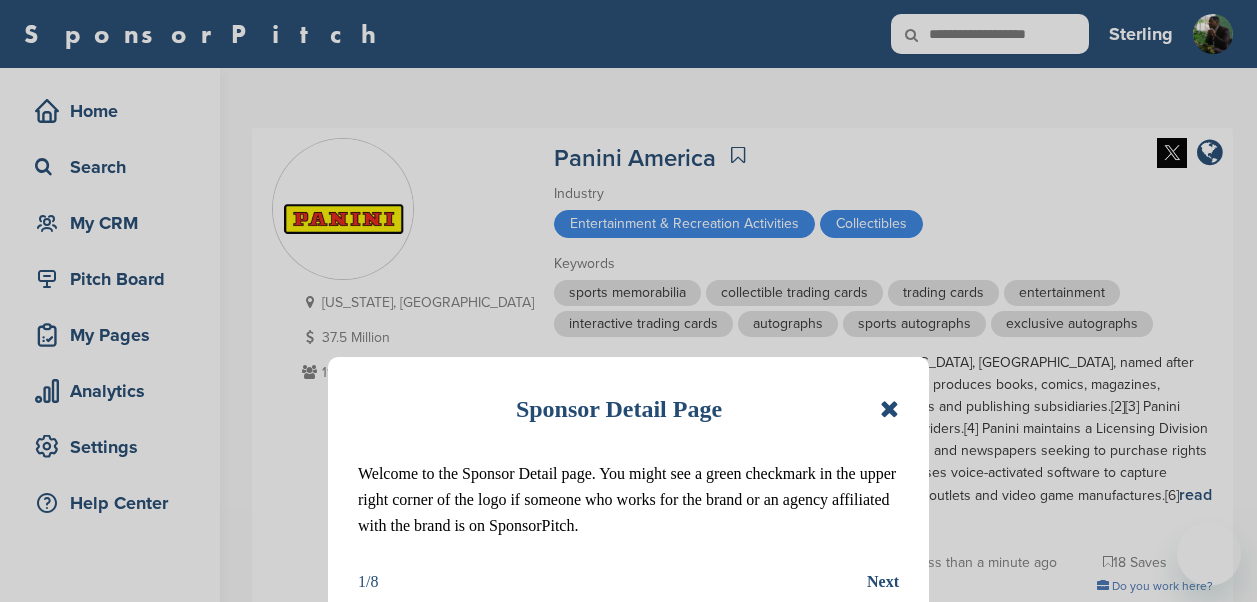 scroll, scrollTop: 0, scrollLeft: 0, axis: both 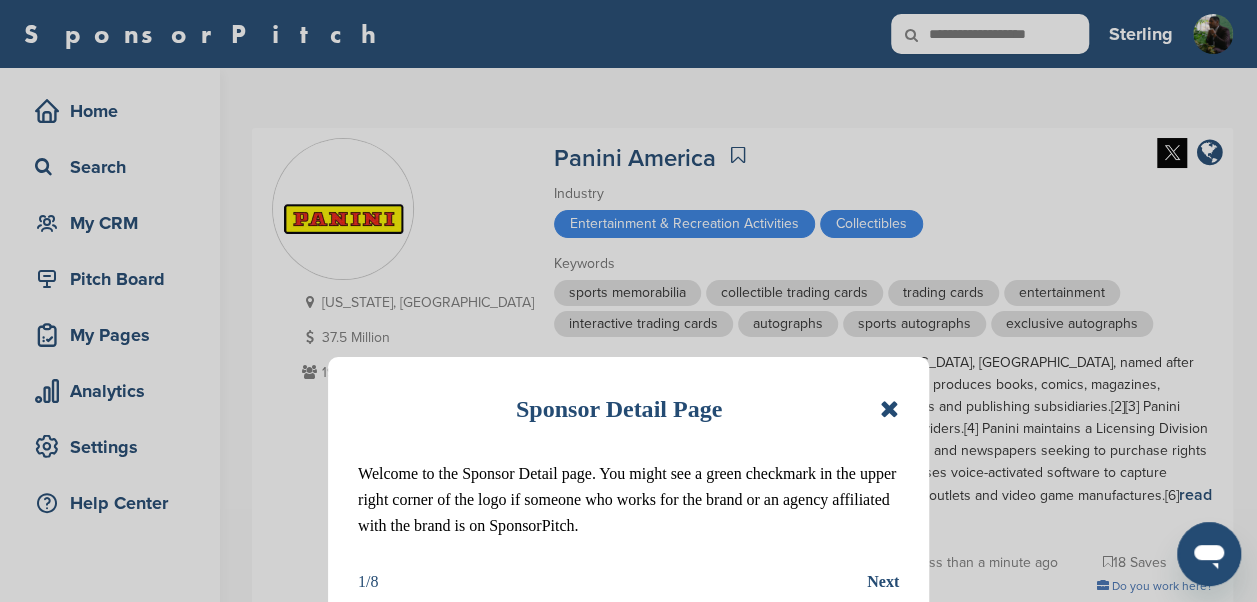 click at bounding box center [889, 409] 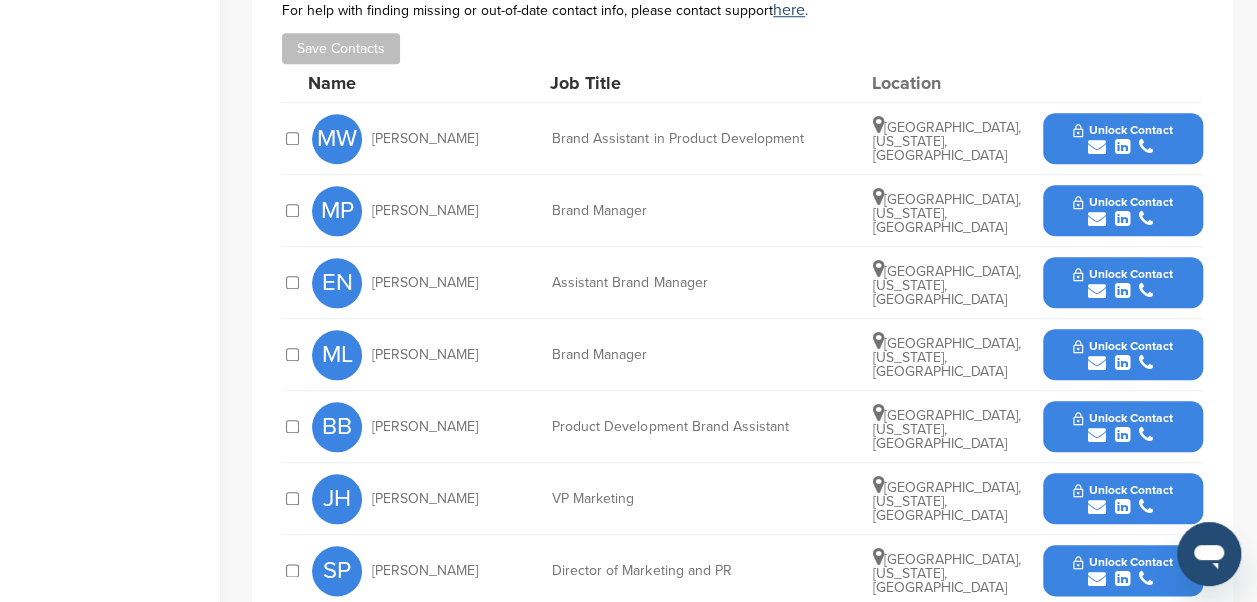 scroll, scrollTop: 848, scrollLeft: 0, axis: vertical 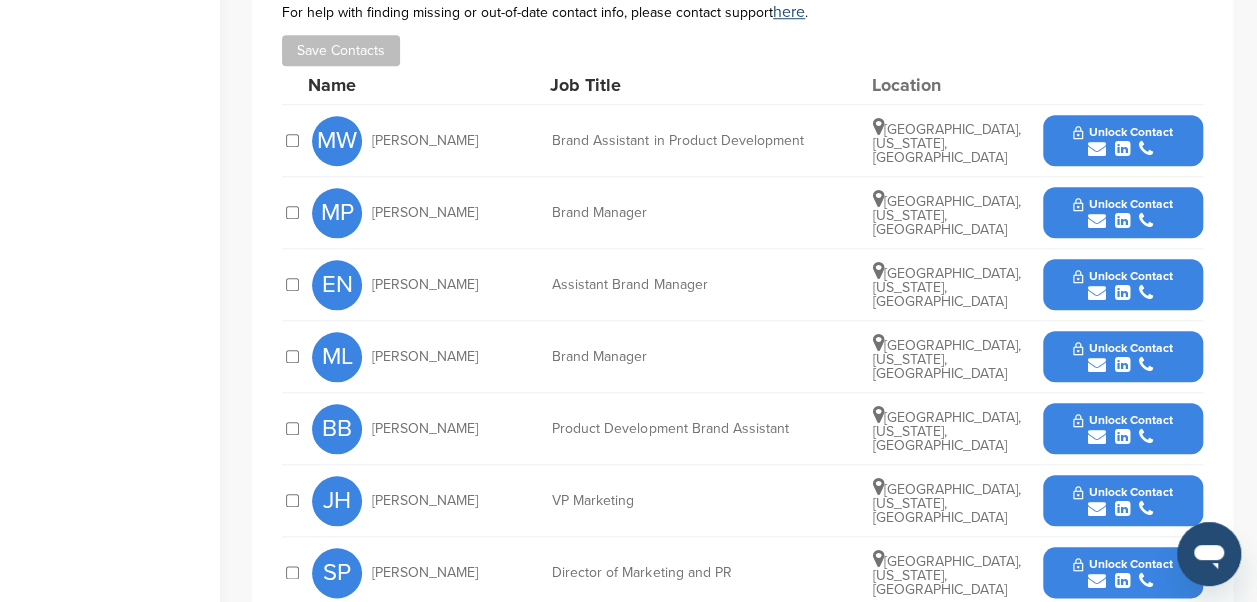 click on "Unlock Contact" at bounding box center (1122, 204) 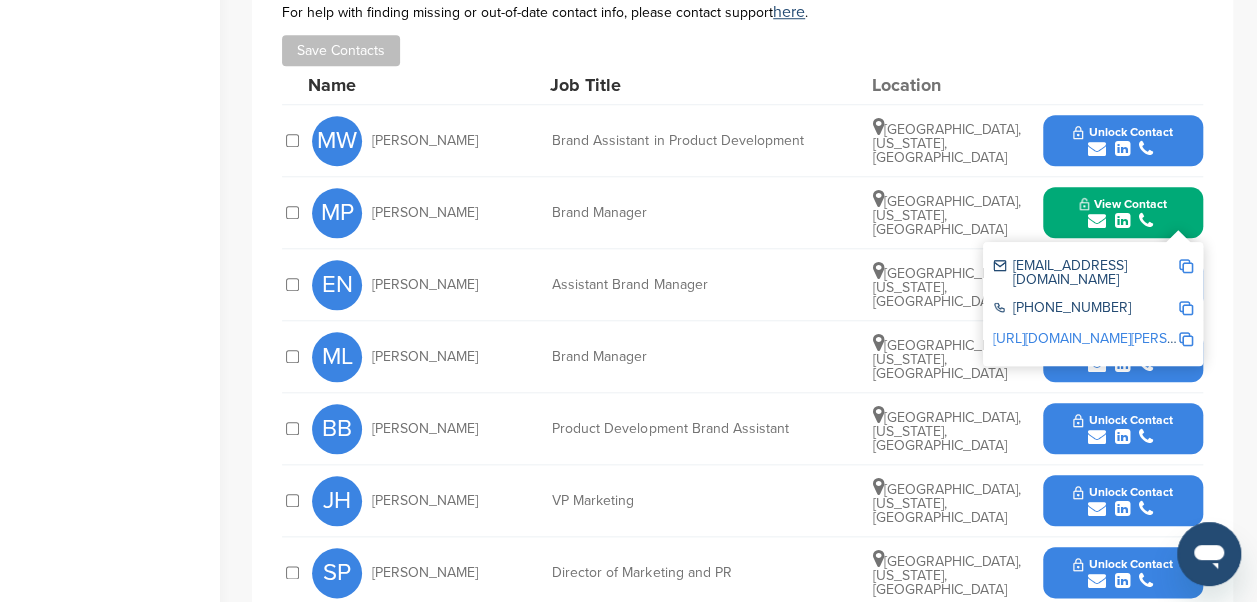 click at bounding box center [1186, 266] 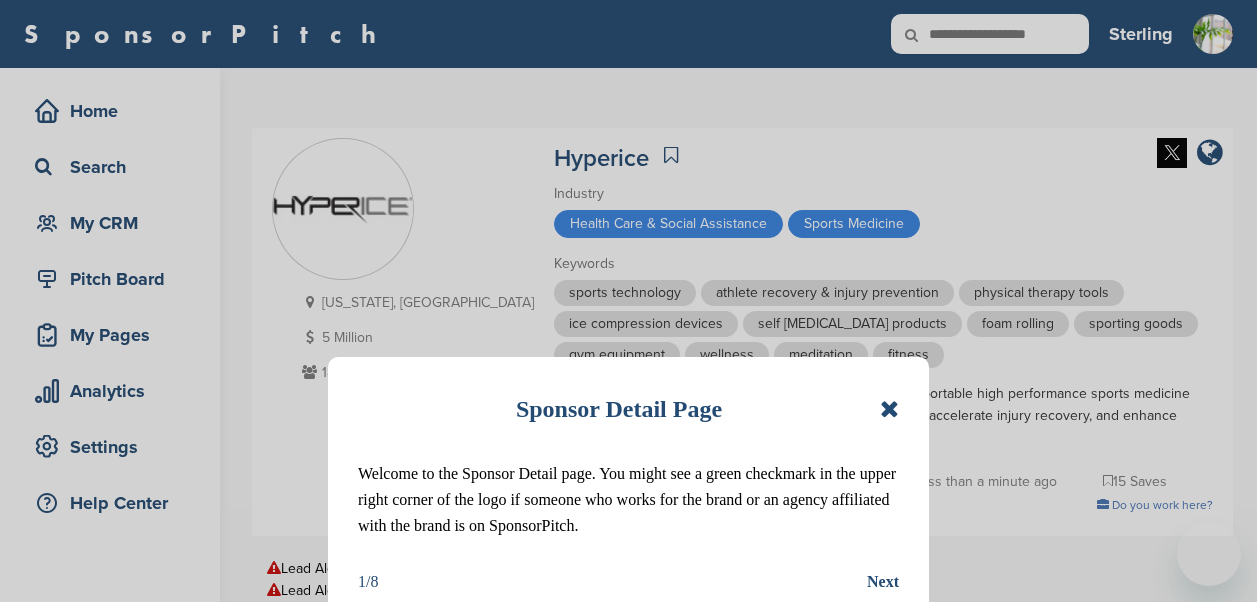 scroll, scrollTop: 0, scrollLeft: 0, axis: both 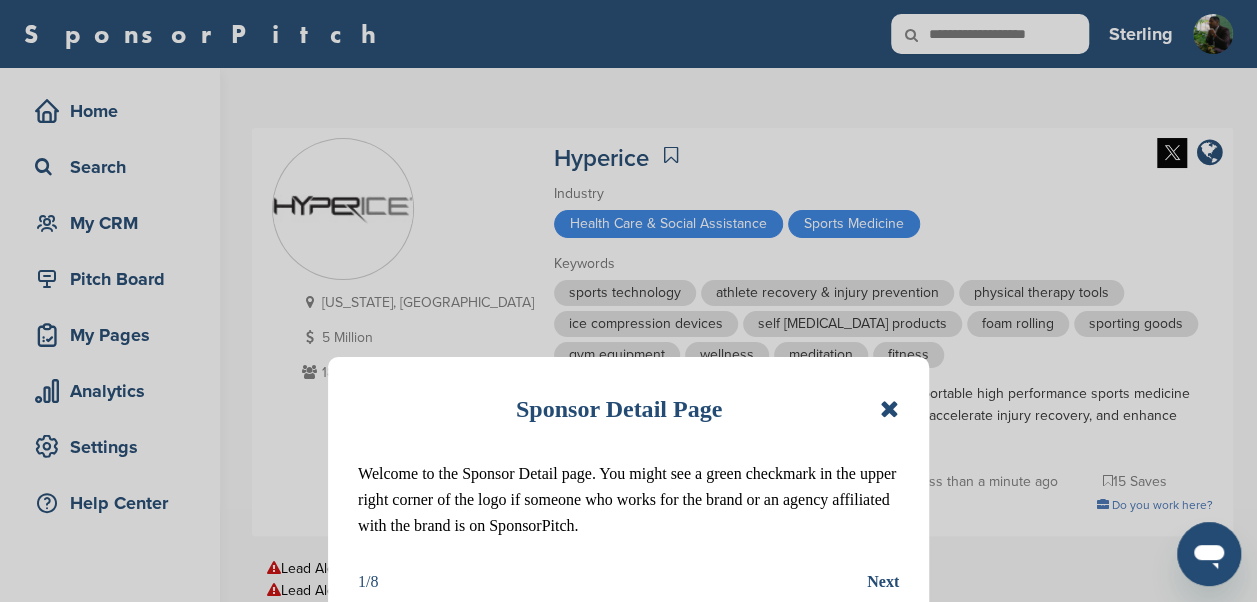 click at bounding box center [889, 409] 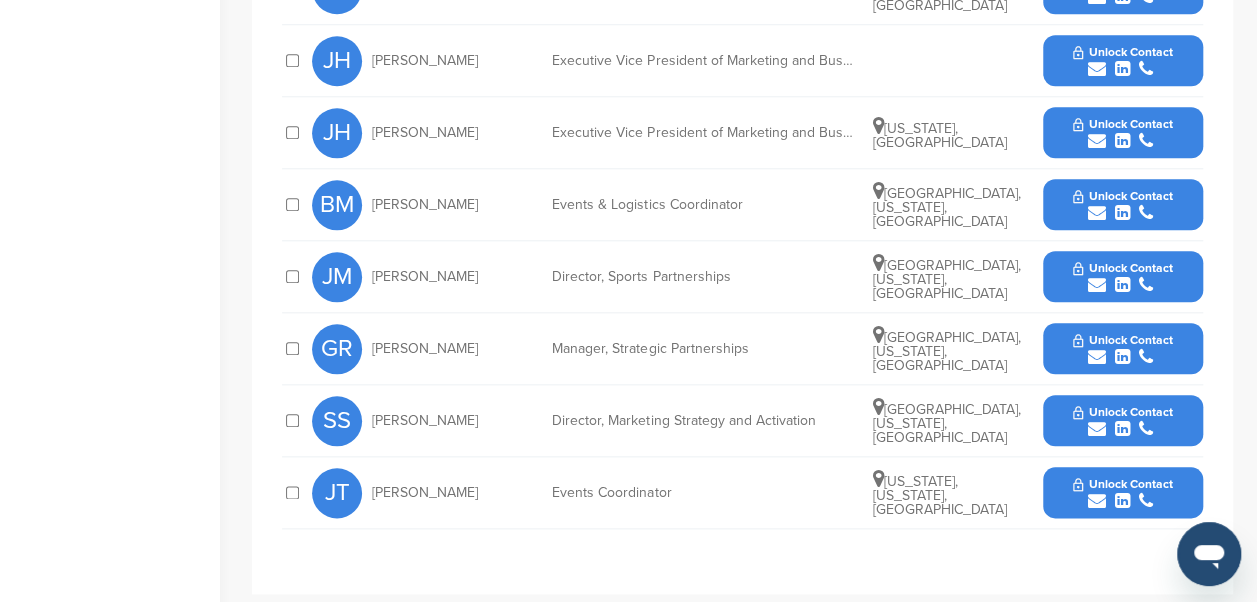 scroll, scrollTop: 946, scrollLeft: 0, axis: vertical 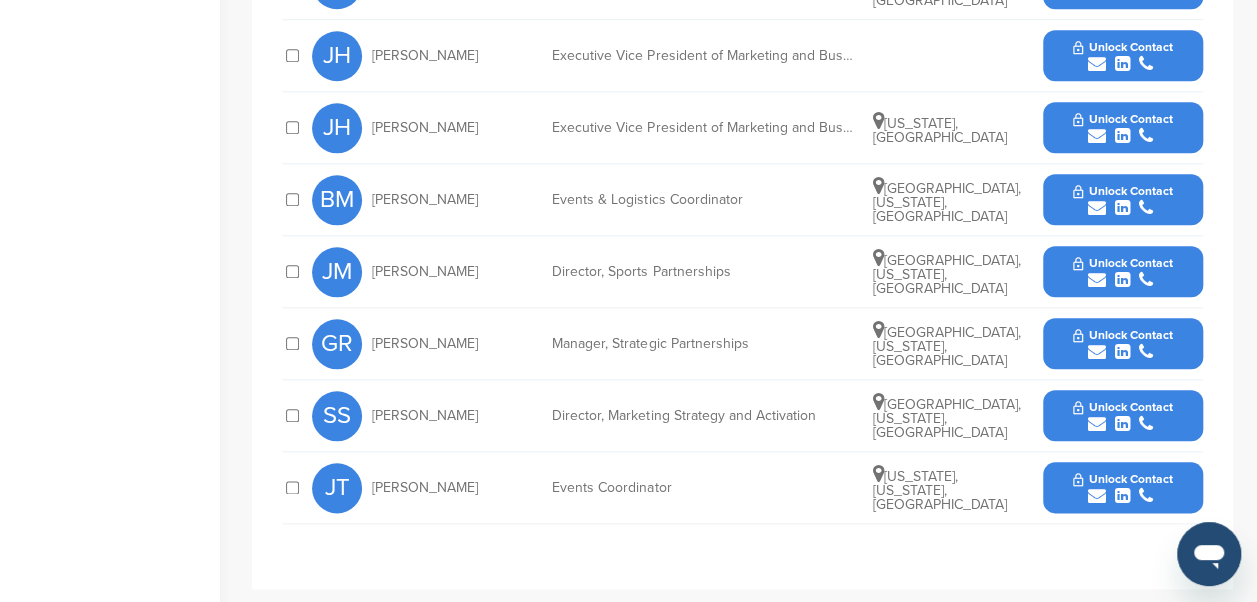 click on "Unlock Contact" at bounding box center [1122, 335] 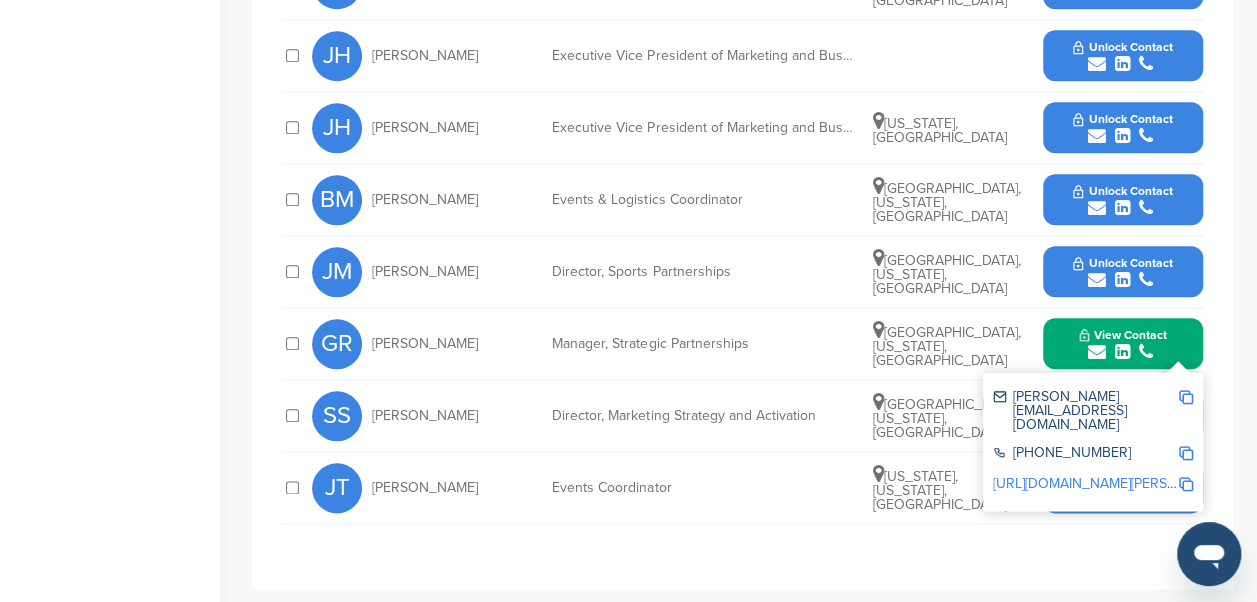 click at bounding box center (1186, 397) 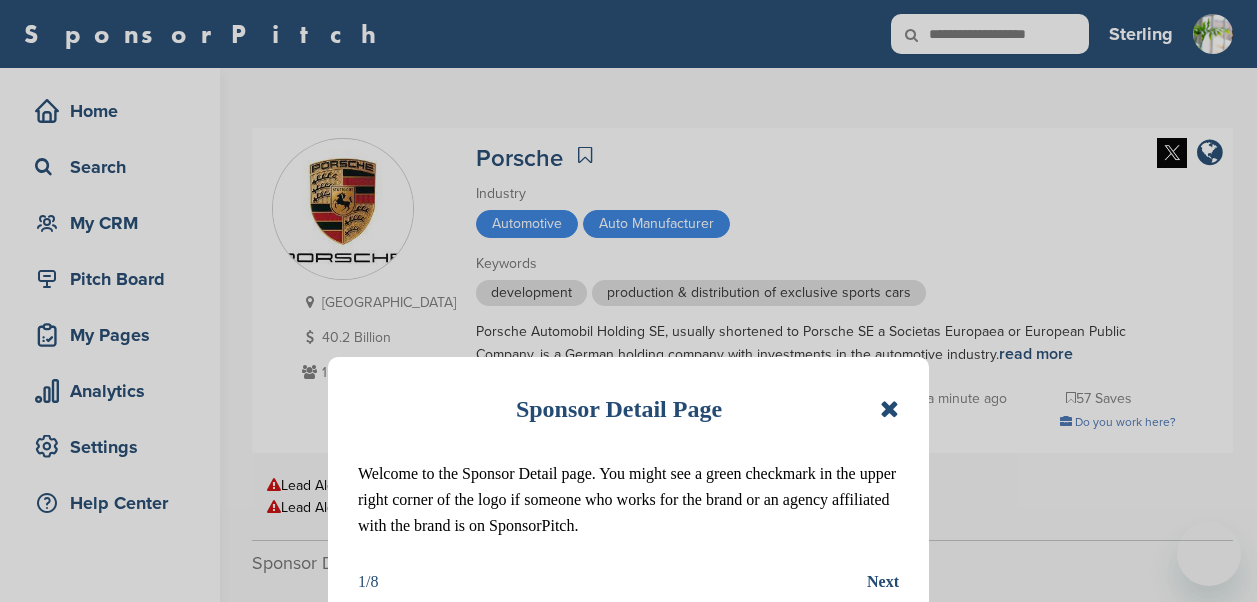 scroll, scrollTop: 0, scrollLeft: 0, axis: both 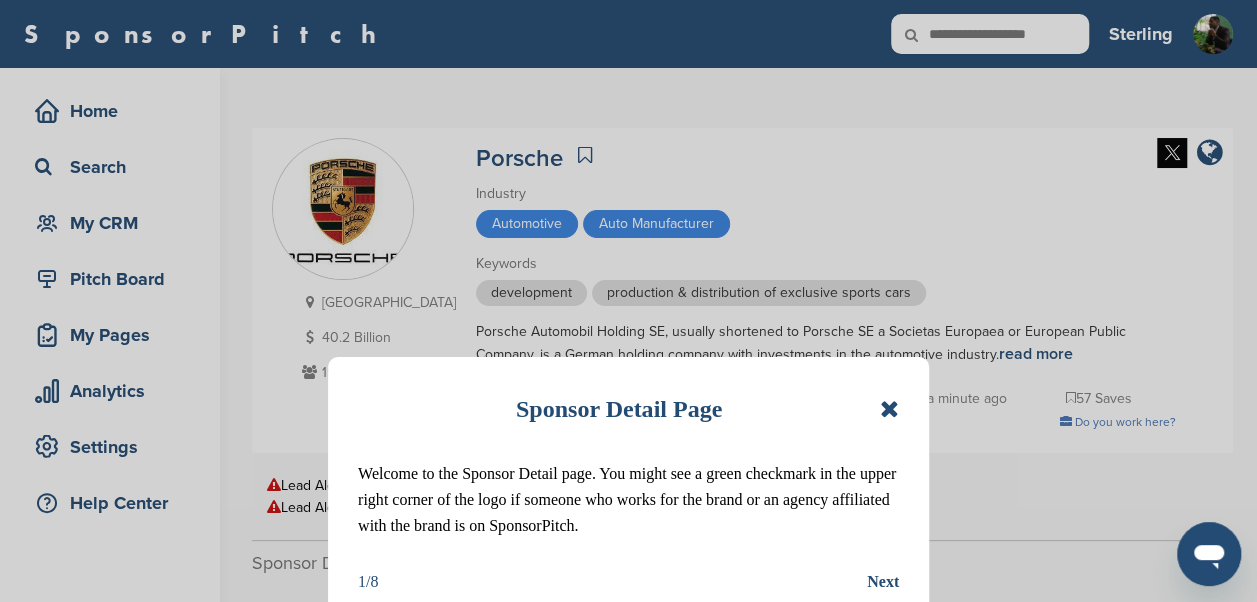 click at bounding box center (889, 409) 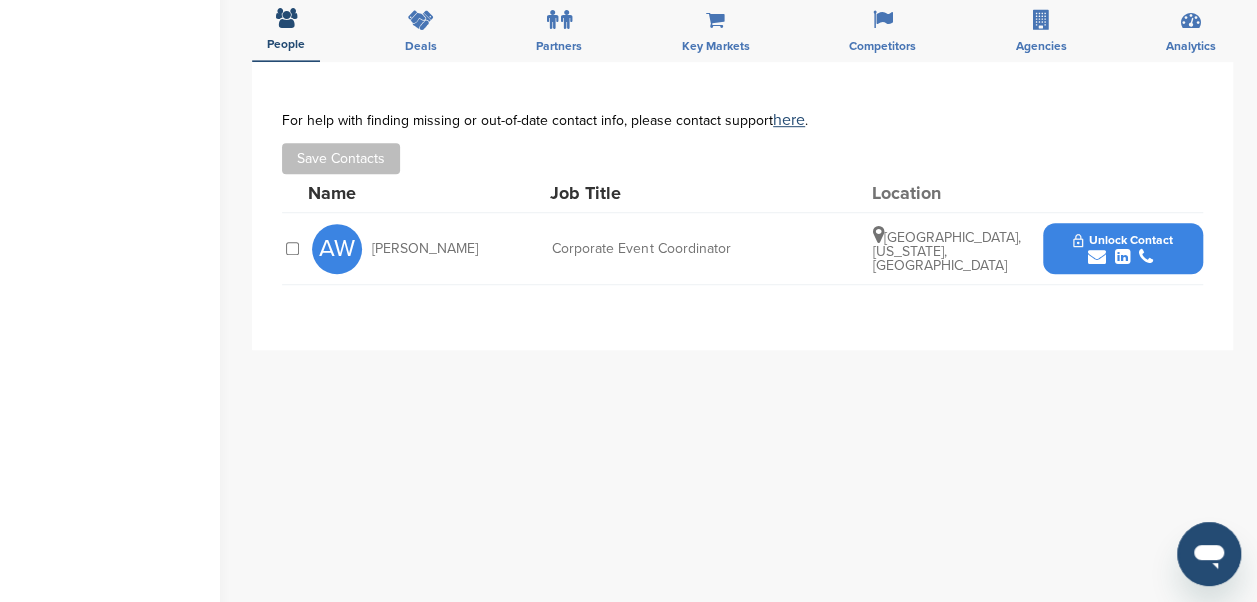 scroll, scrollTop: 616, scrollLeft: 0, axis: vertical 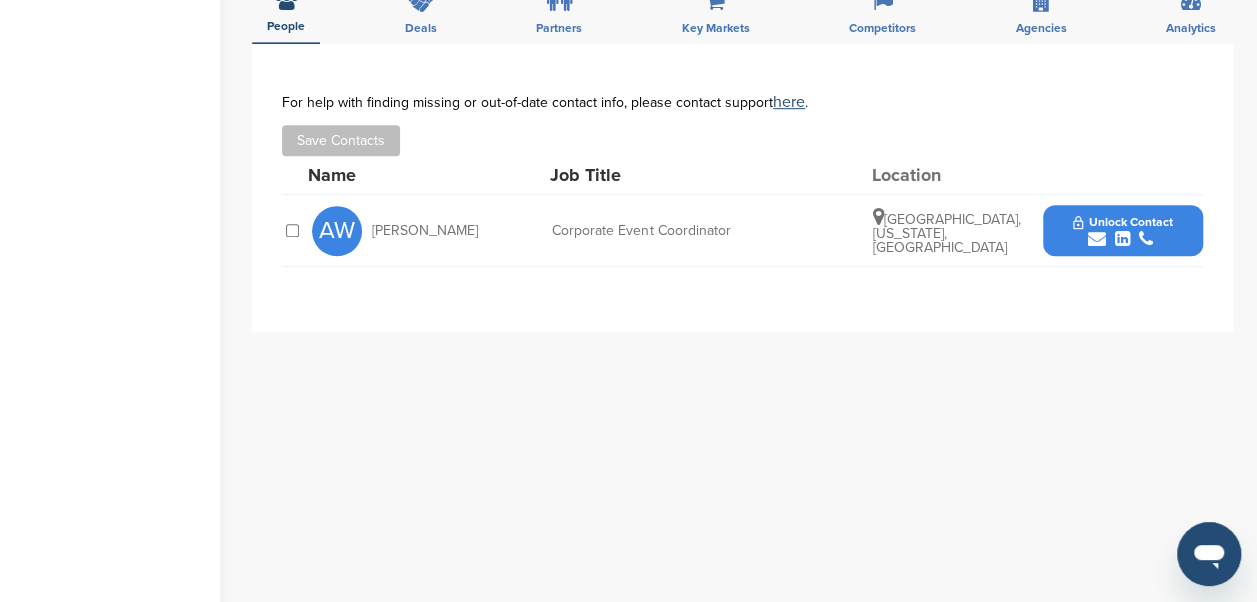 click at bounding box center [1122, 239] 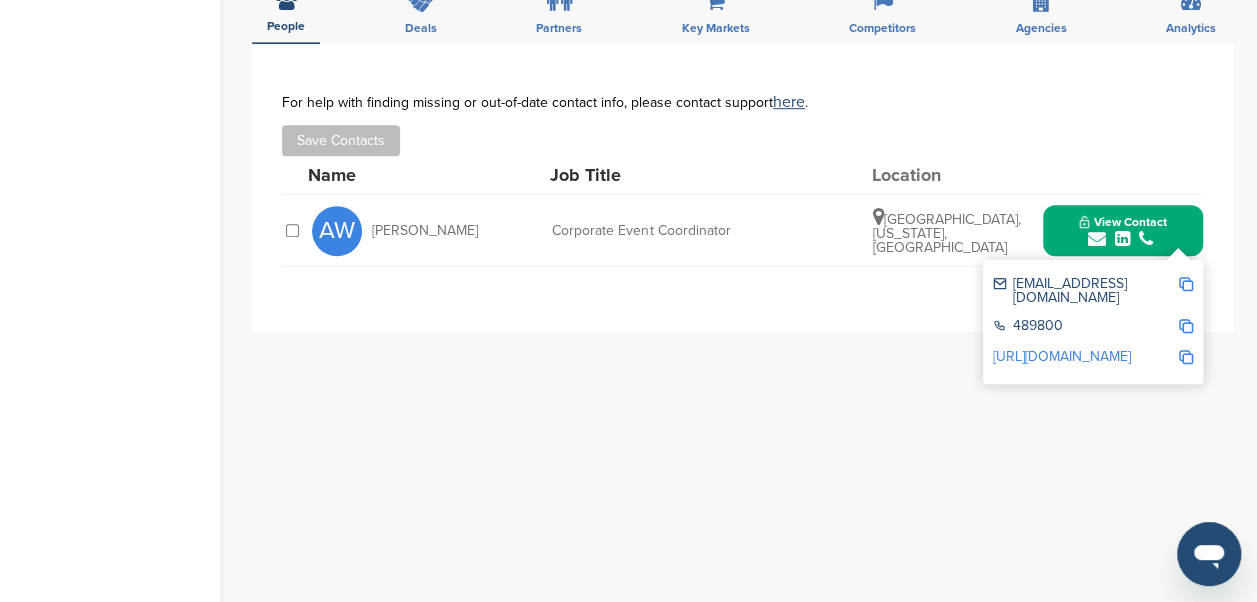 click at bounding box center [1186, 284] 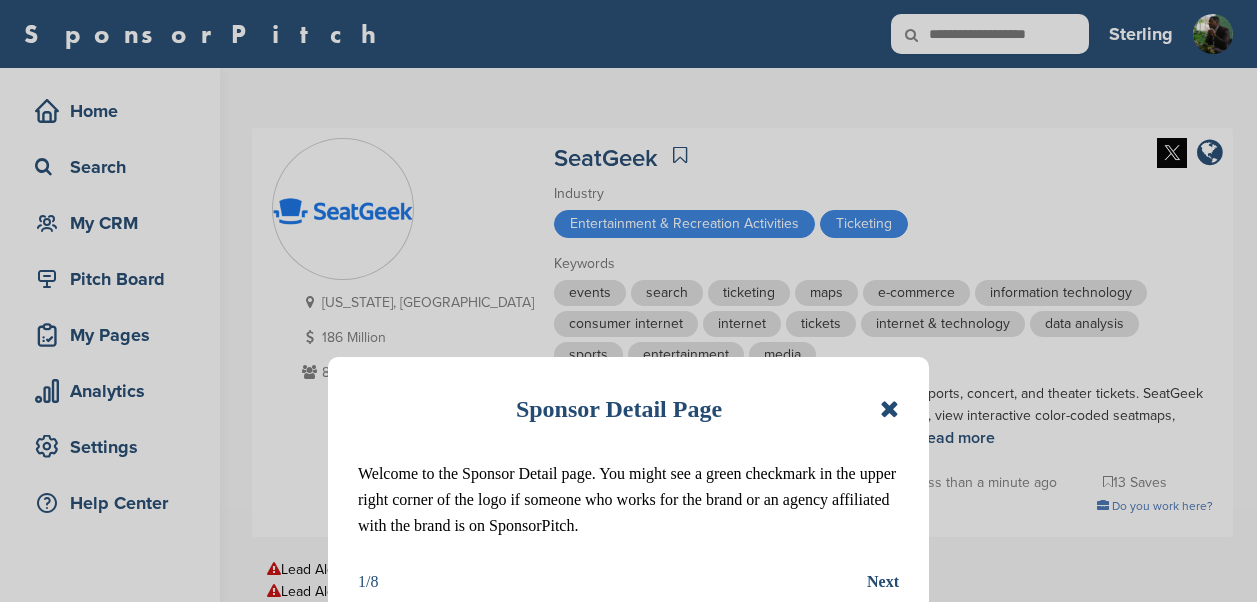 scroll, scrollTop: 0, scrollLeft: 0, axis: both 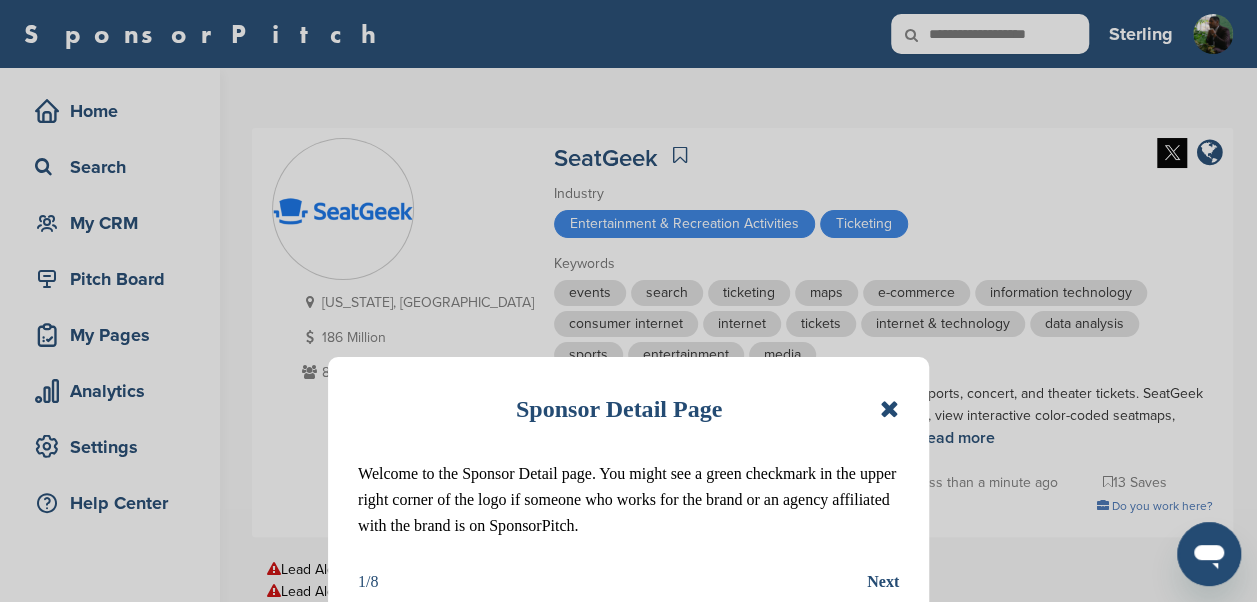 click at bounding box center (889, 409) 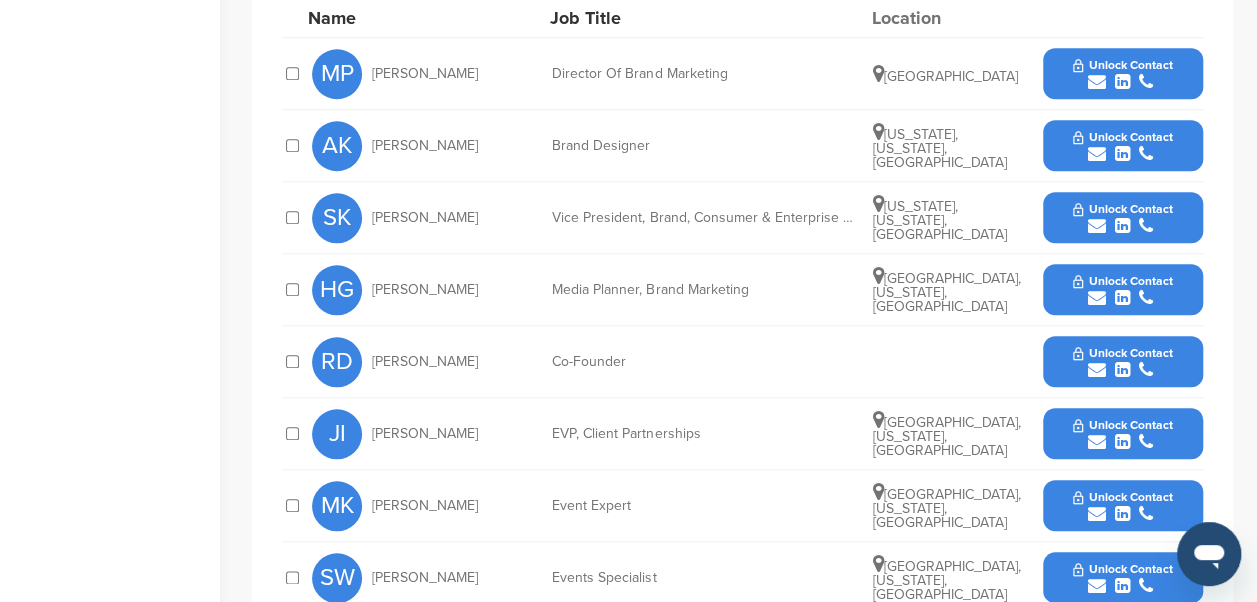 scroll, scrollTop: 860, scrollLeft: 0, axis: vertical 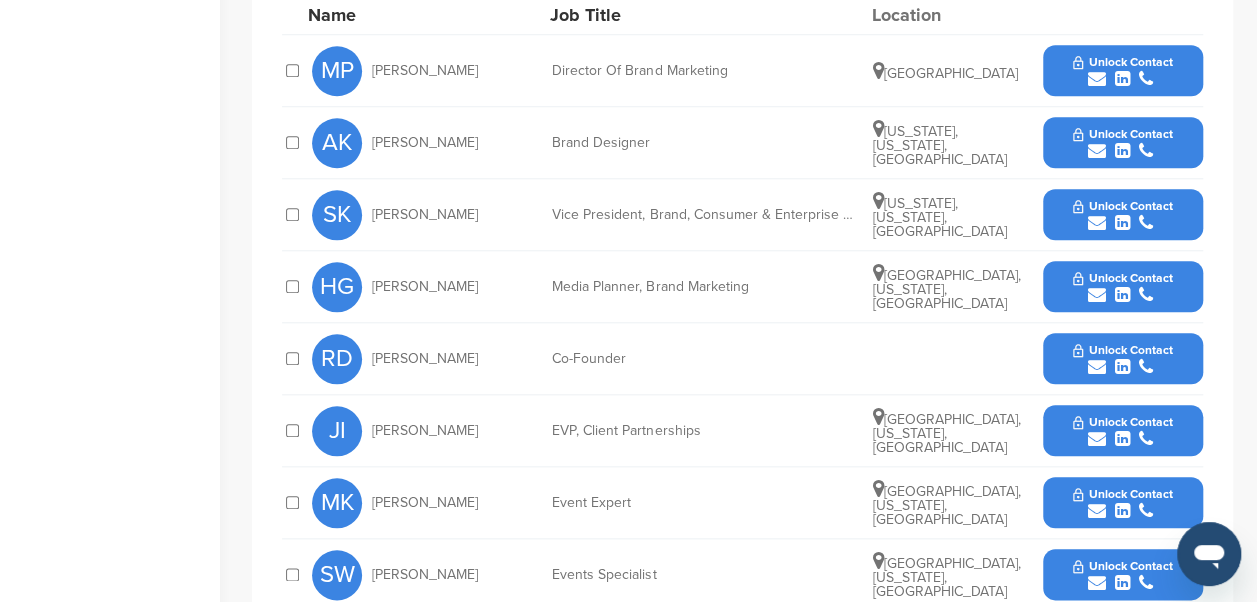 click at bounding box center [1122, 439] 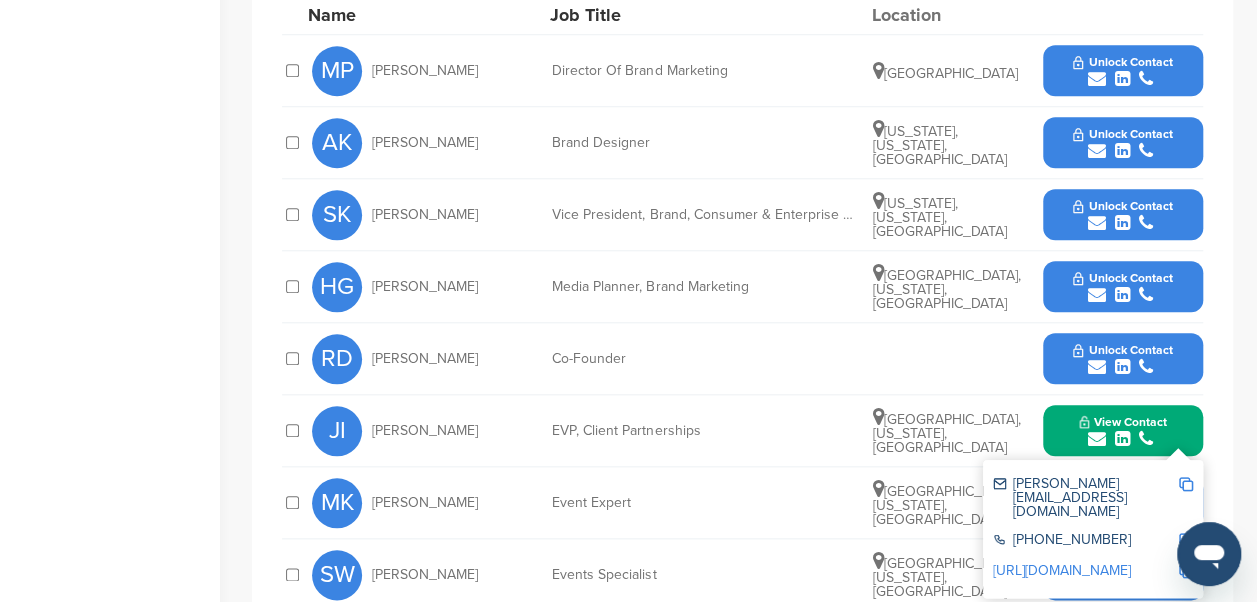click at bounding box center [1186, 484] 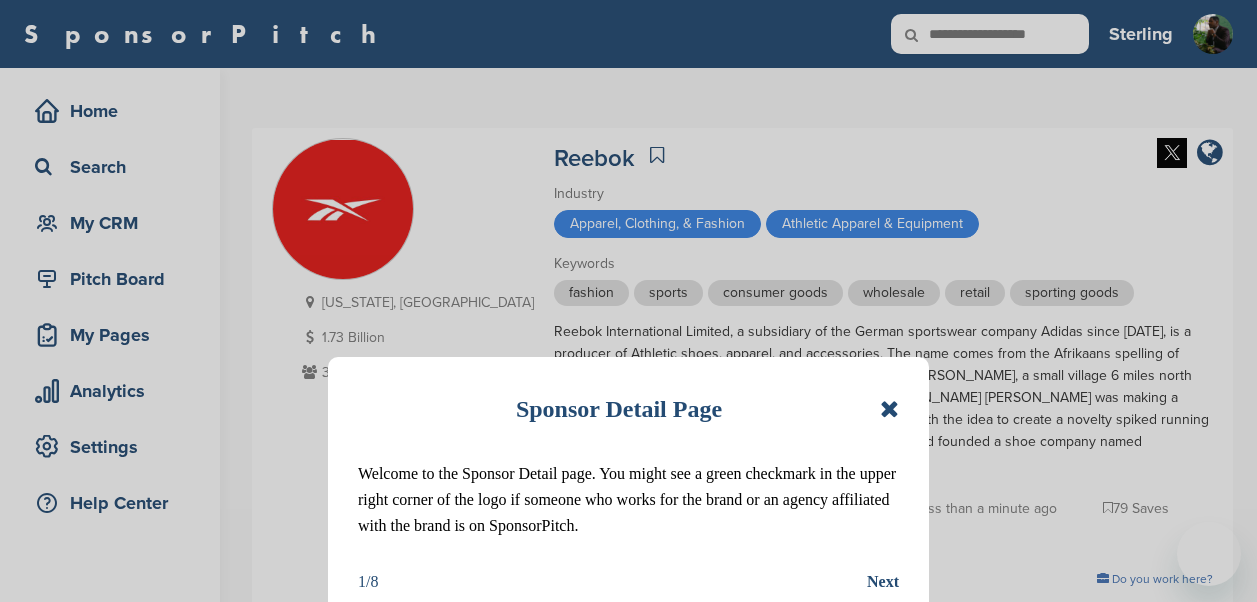 scroll, scrollTop: 0, scrollLeft: 0, axis: both 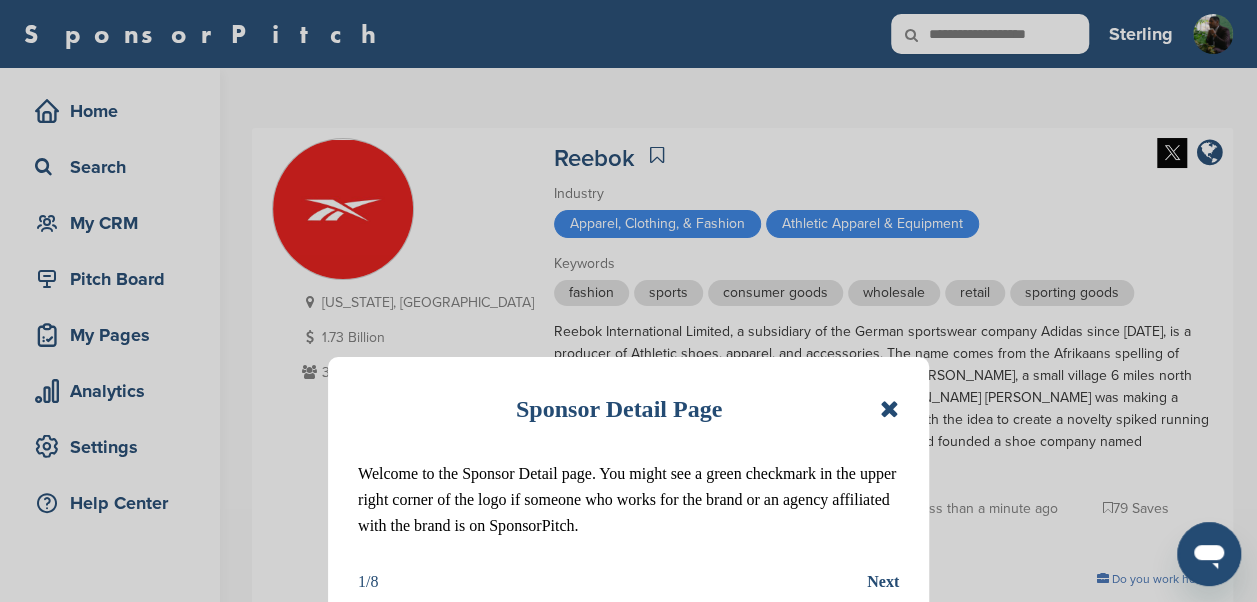 click at bounding box center (889, 409) 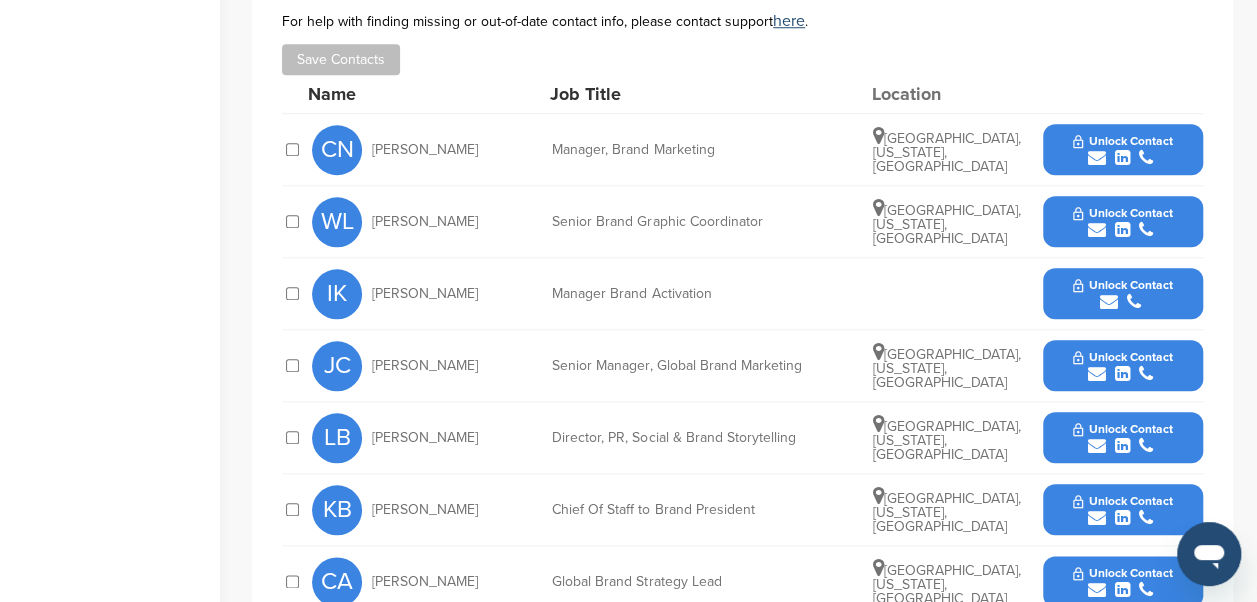 scroll, scrollTop: 839, scrollLeft: 0, axis: vertical 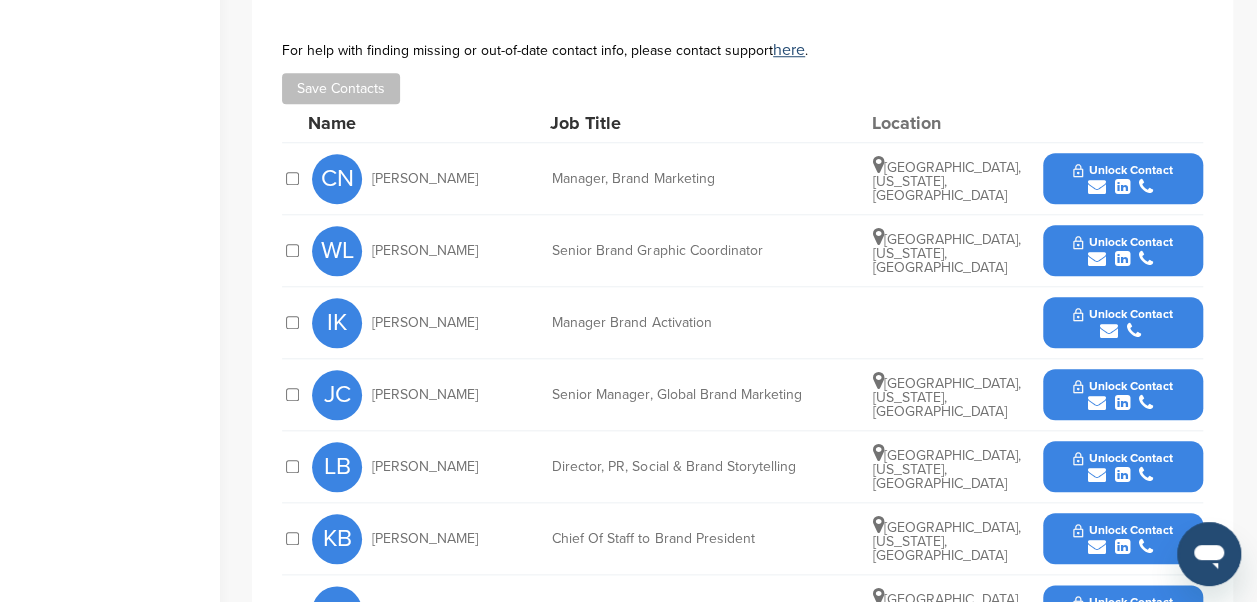 click at bounding box center (1146, 187) 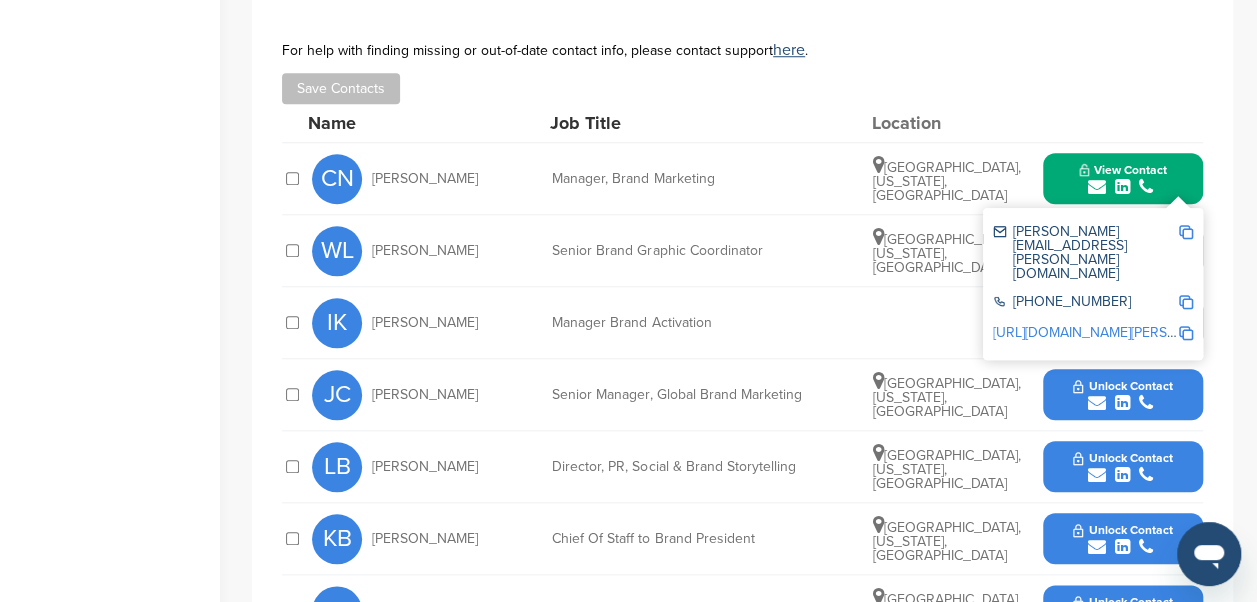 click at bounding box center (1186, 232) 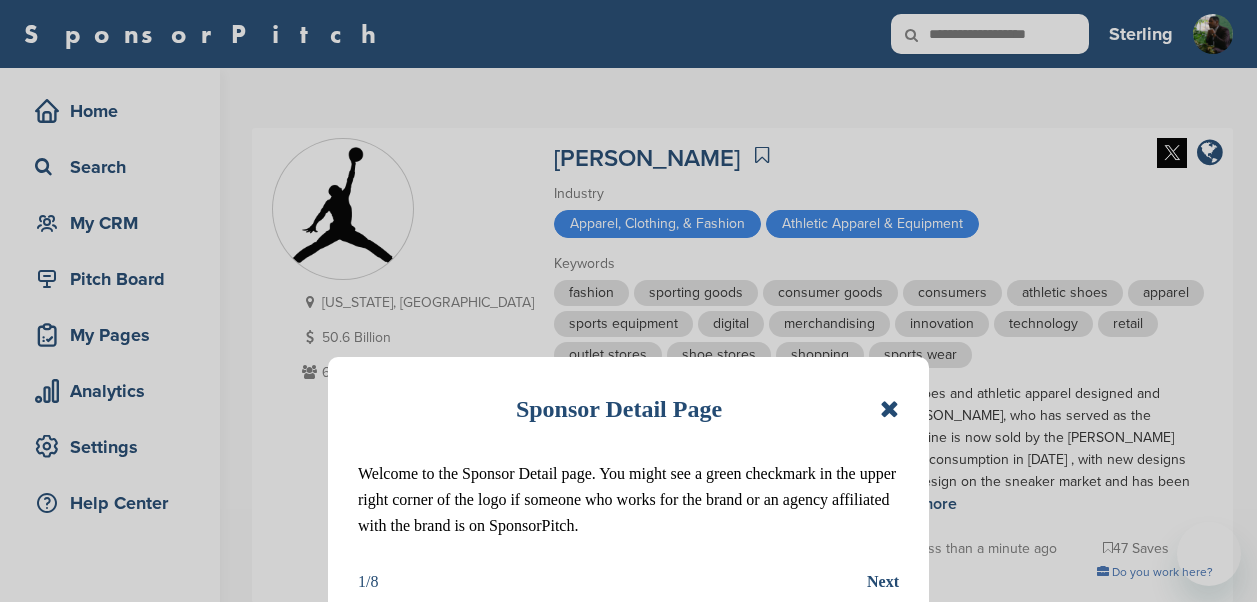 scroll, scrollTop: 0, scrollLeft: 0, axis: both 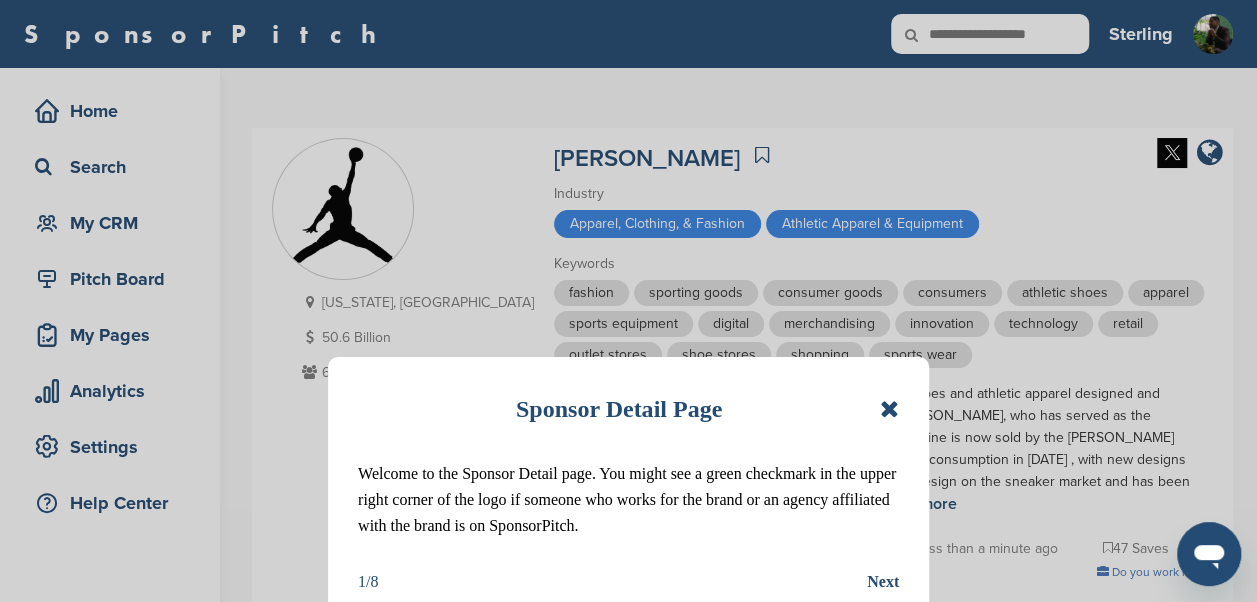 click at bounding box center [889, 409] 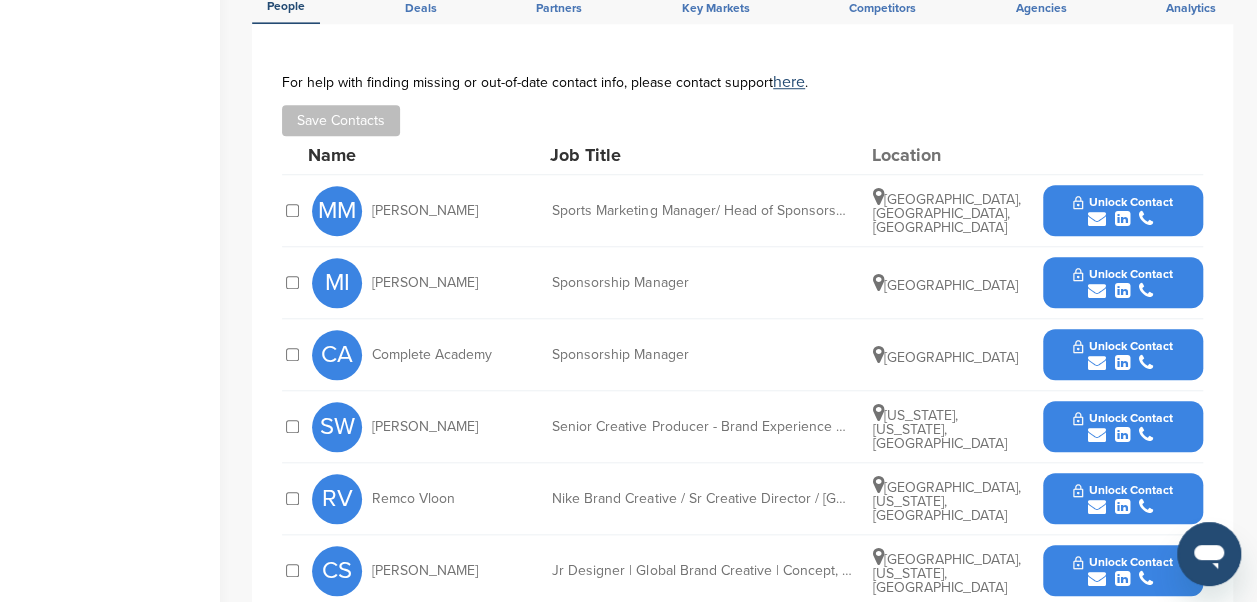 scroll, scrollTop: 758, scrollLeft: 0, axis: vertical 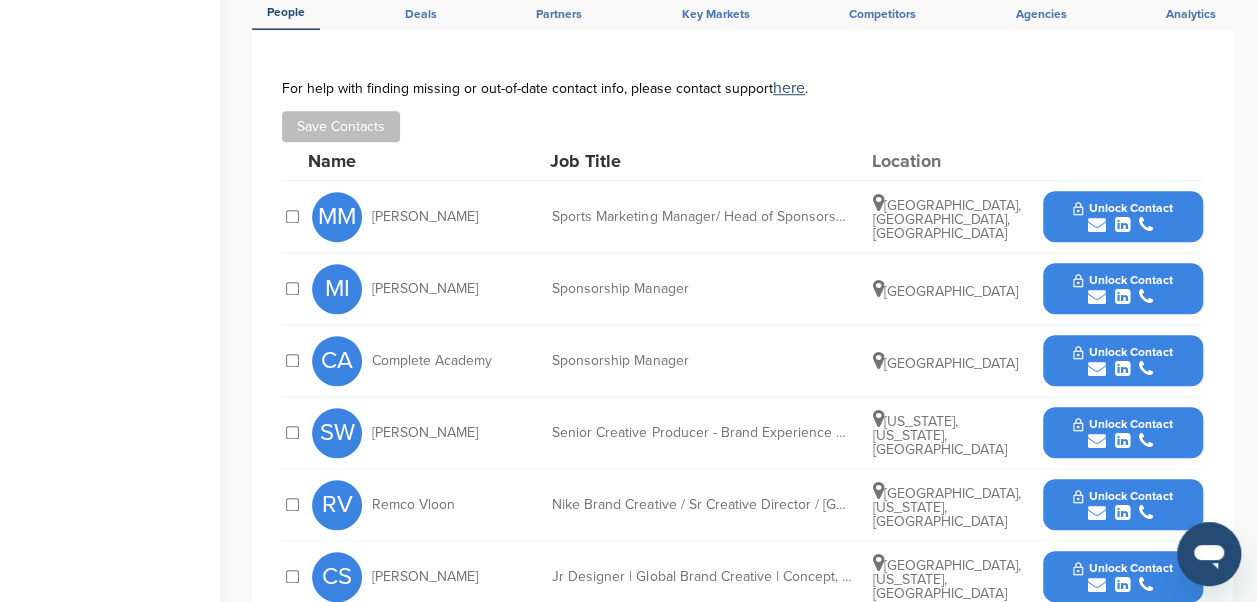 click on "Unlock Contact" at bounding box center (1122, 217) 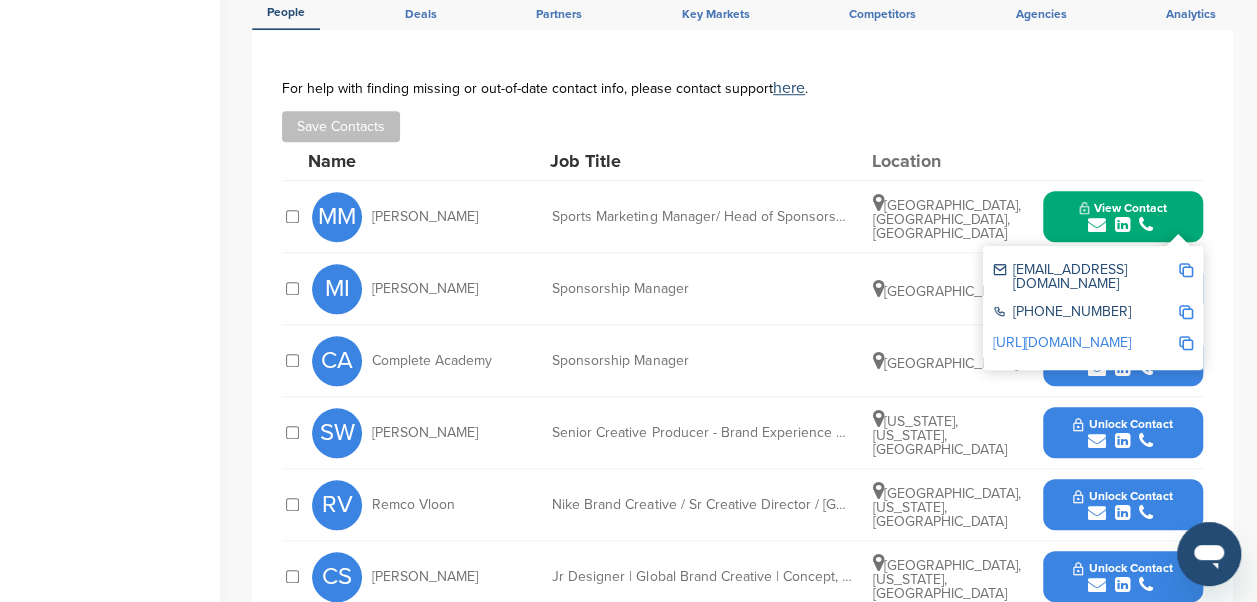 click at bounding box center [1186, 270] 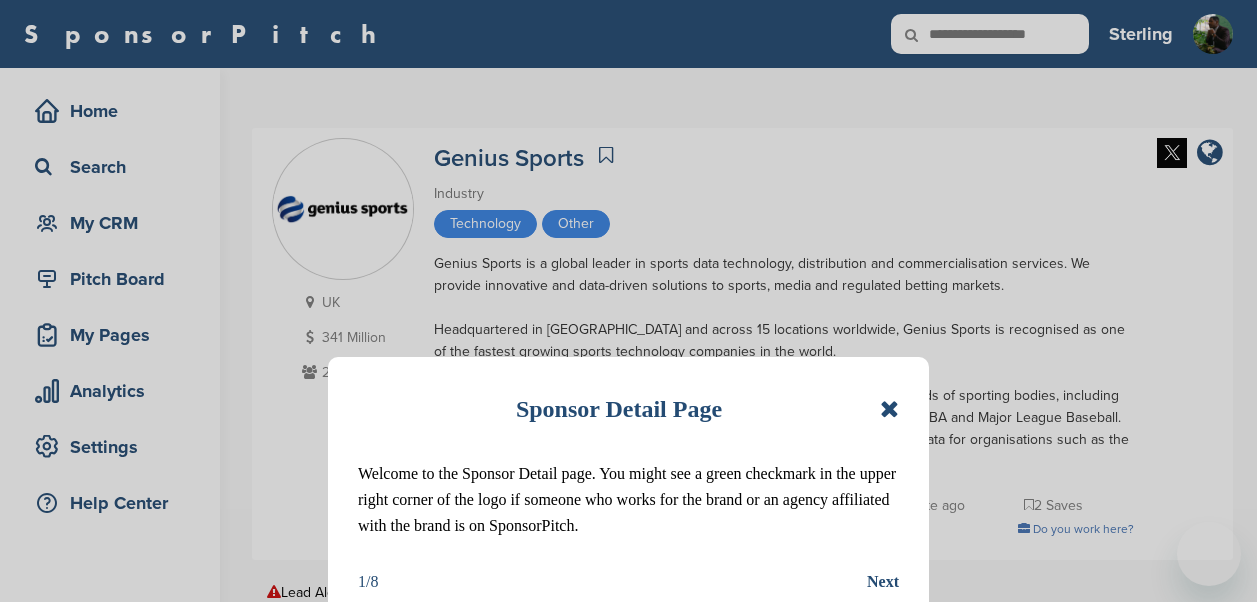scroll, scrollTop: 0, scrollLeft: 0, axis: both 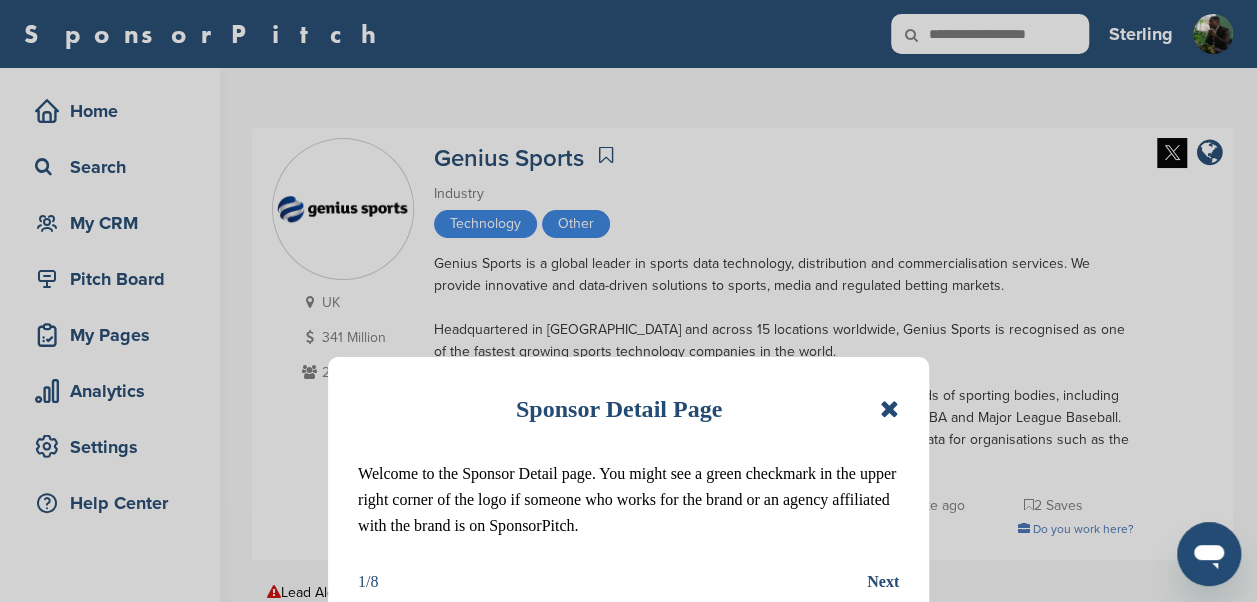 click at bounding box center (889, 409) 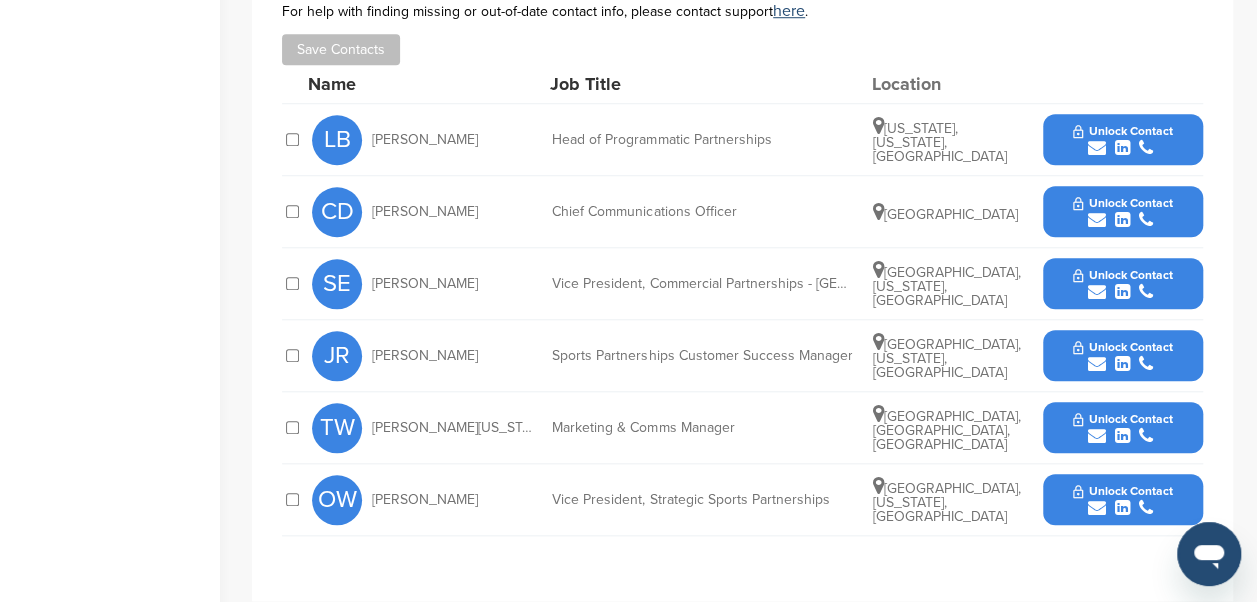 scroll, scrollTop: 794, scrollLeft: 0, axis: vertical 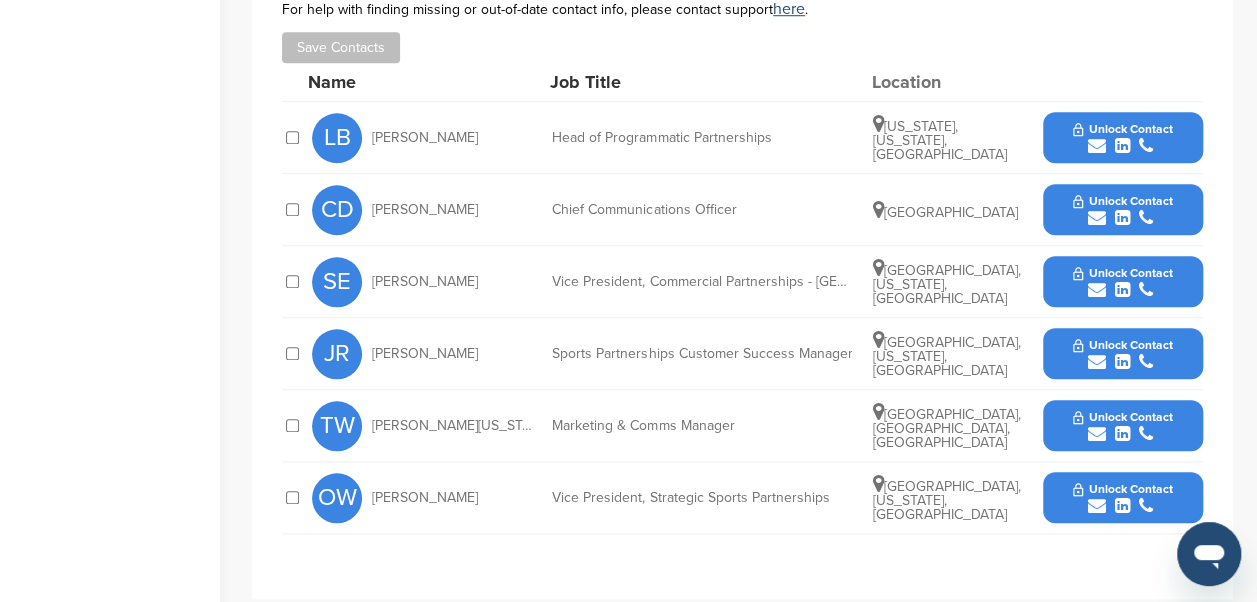click on "Unlock Contact" at bounding box center [1122, 345] 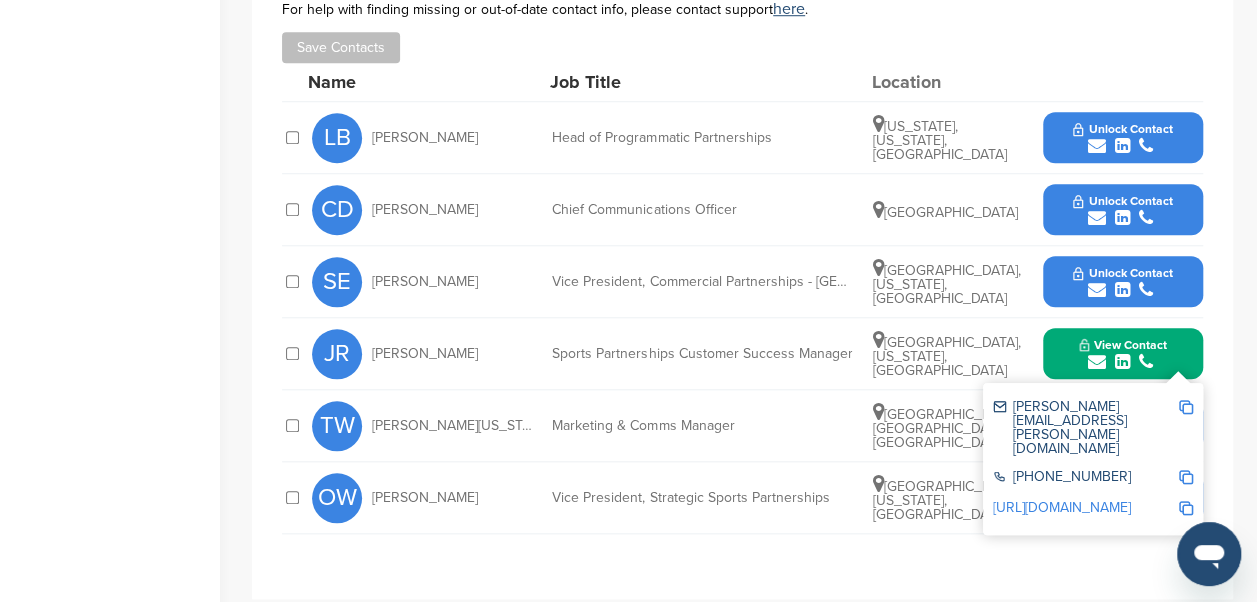 click at bounding box center (1186, 407) 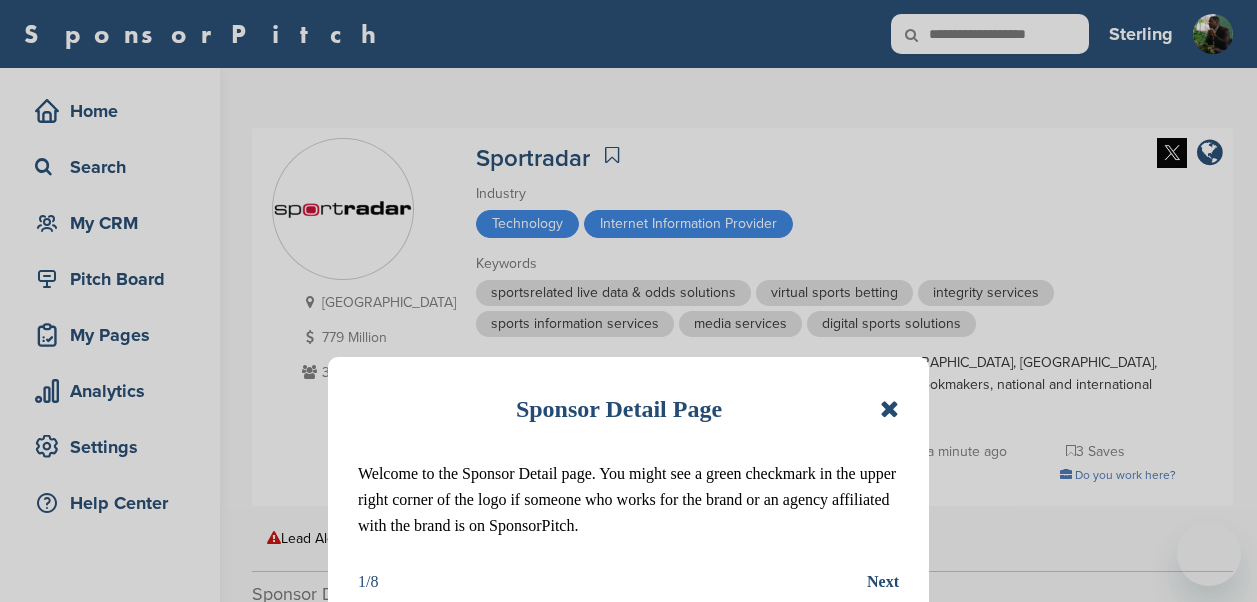 scroll, scrollTop: 0, scrollLeft: 0, axis: both 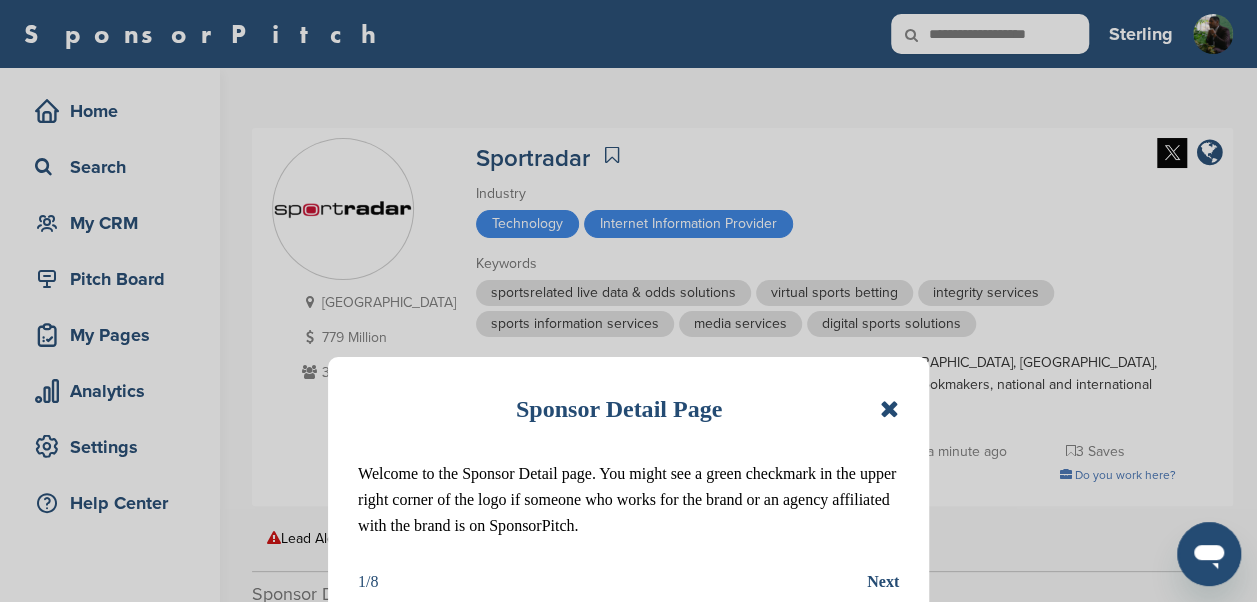 click at bounding box center (889, 409) 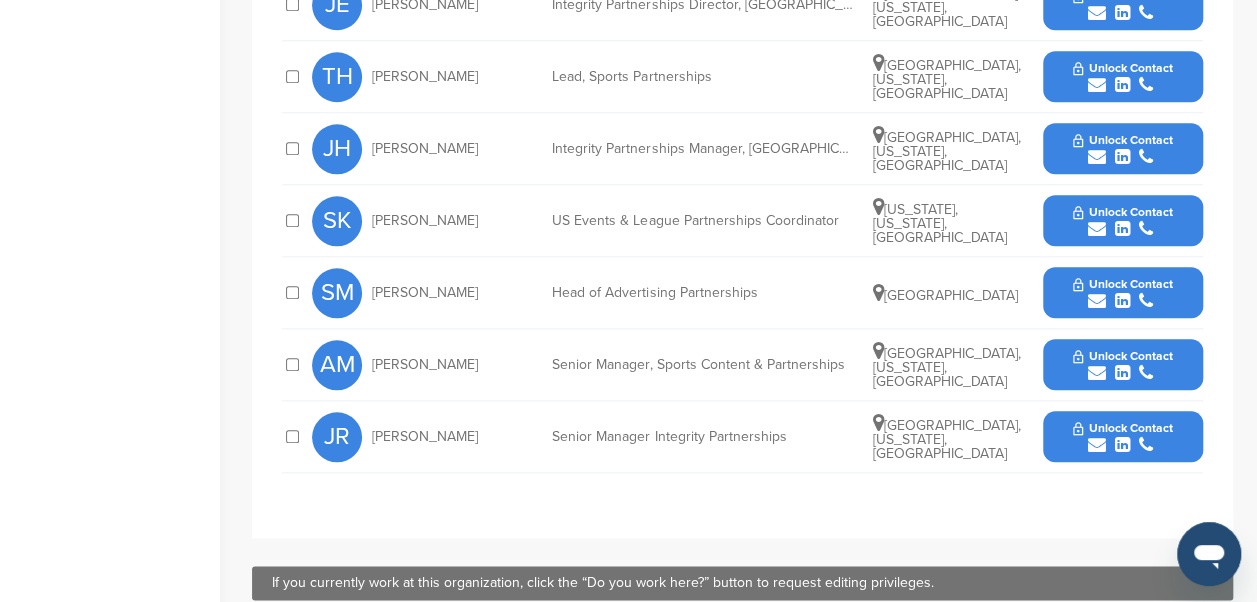 scroll, scrollTop: 963, scrollLeft: 0, axis: vertical 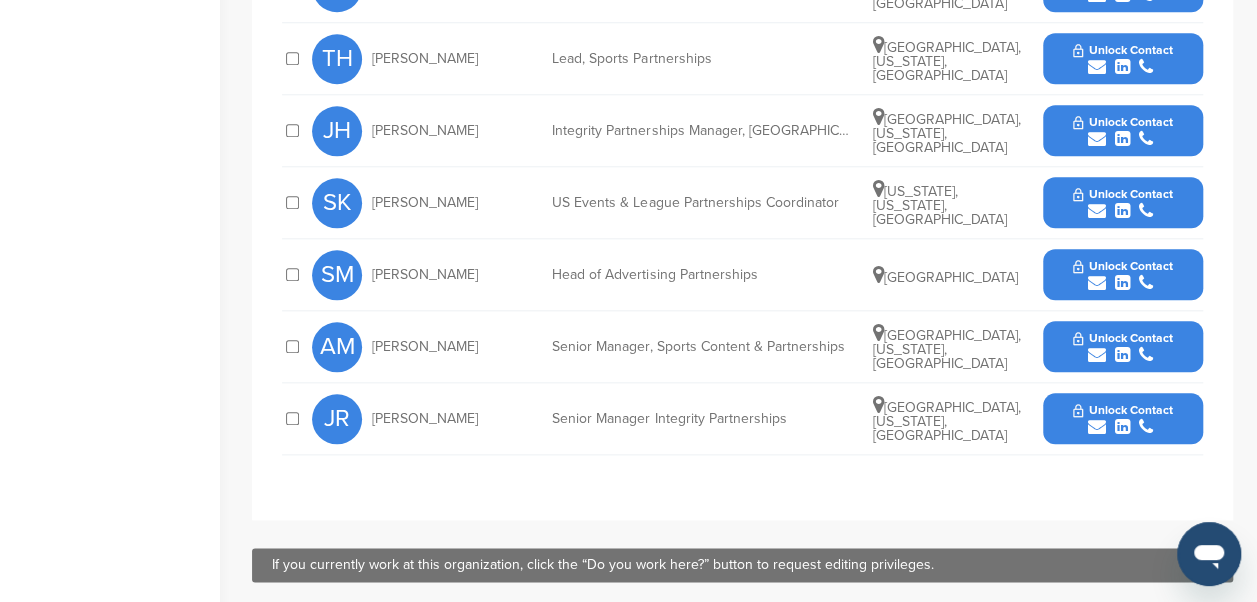 click on "Unlock Contact" at bounding box center (1122, 338) 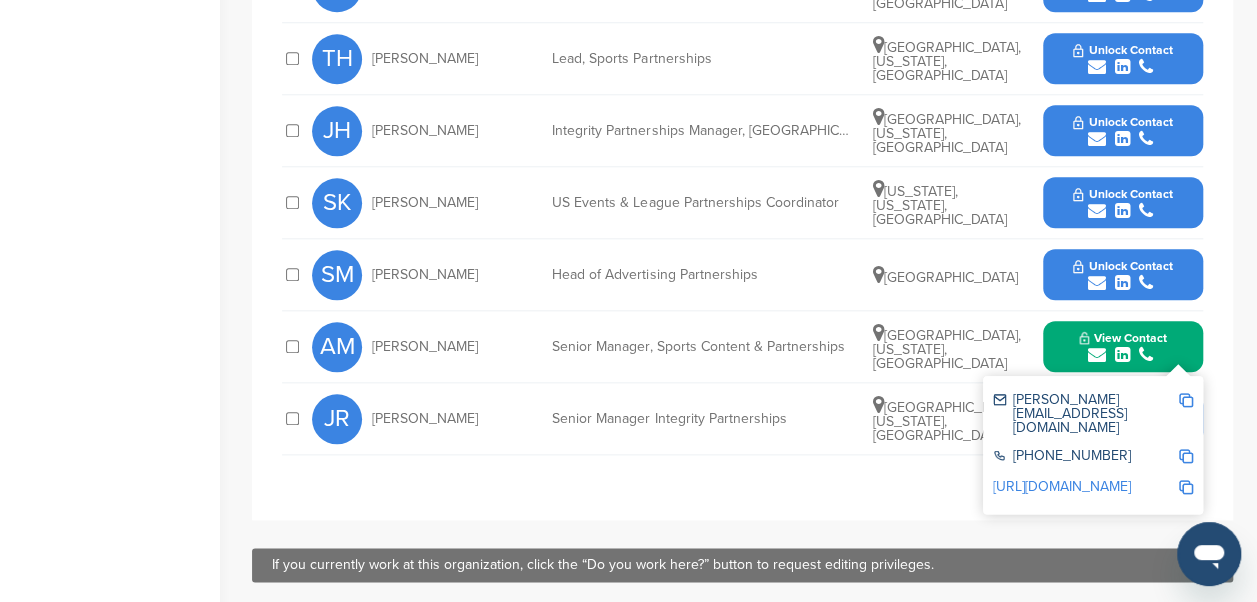 click at bounding box center (1186, 400) 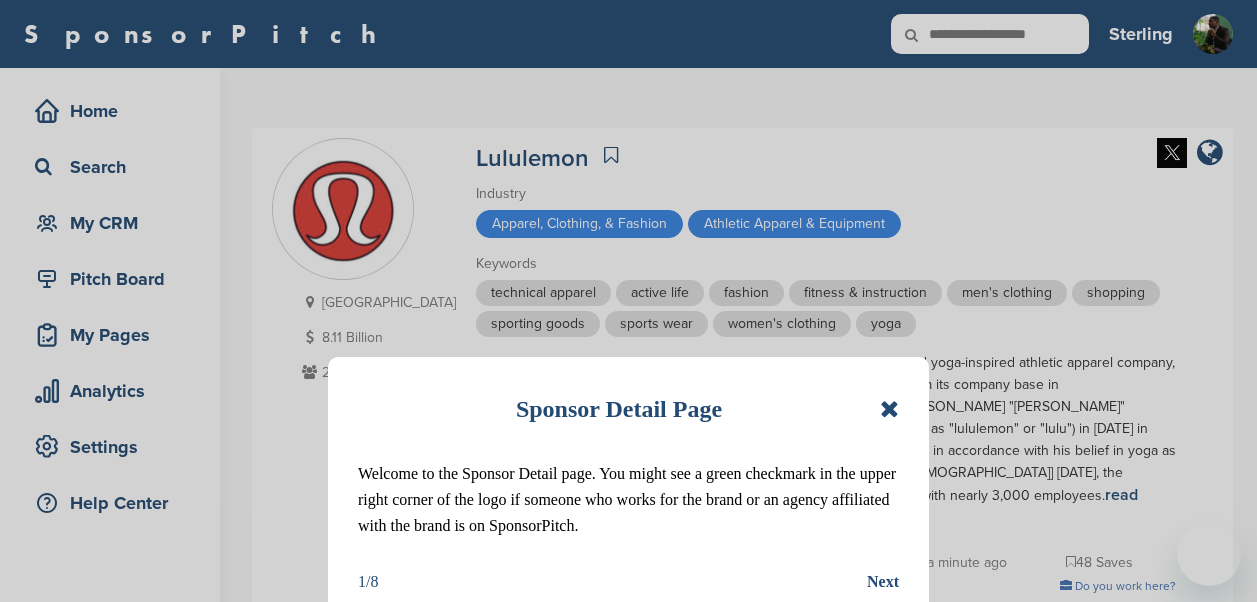 scroll, scrollTop: 0, scrollLeft: 0, axis: both 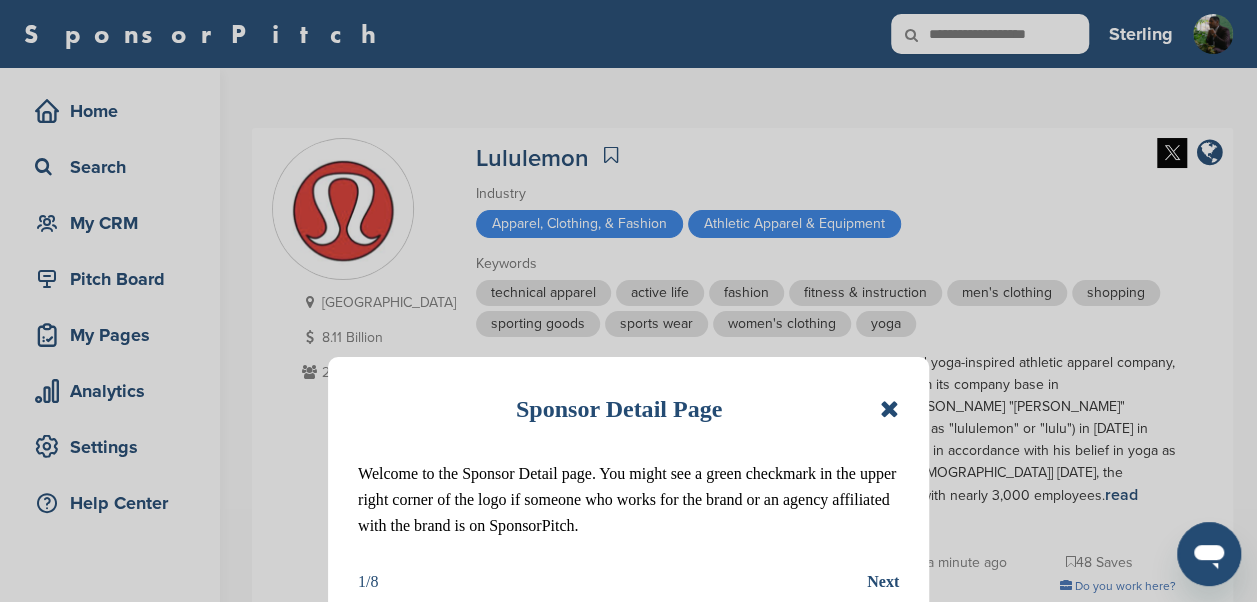 click at bounding box center (889, 409) 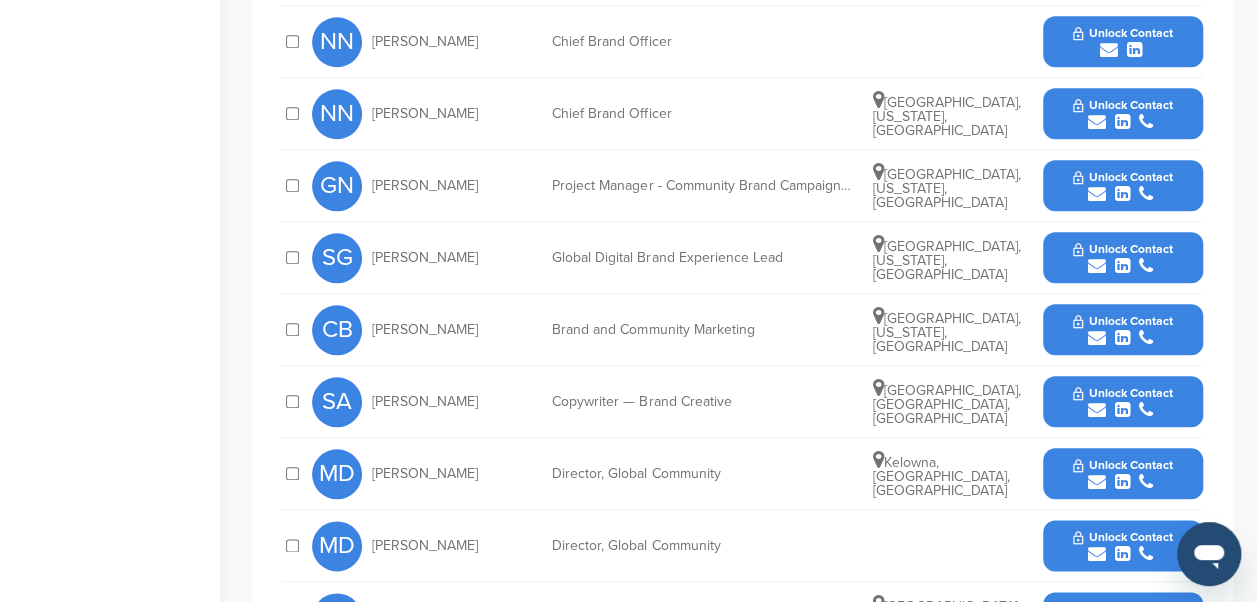 scroll, scrollTop: 968, scrollLeft: 0, axis: vertical 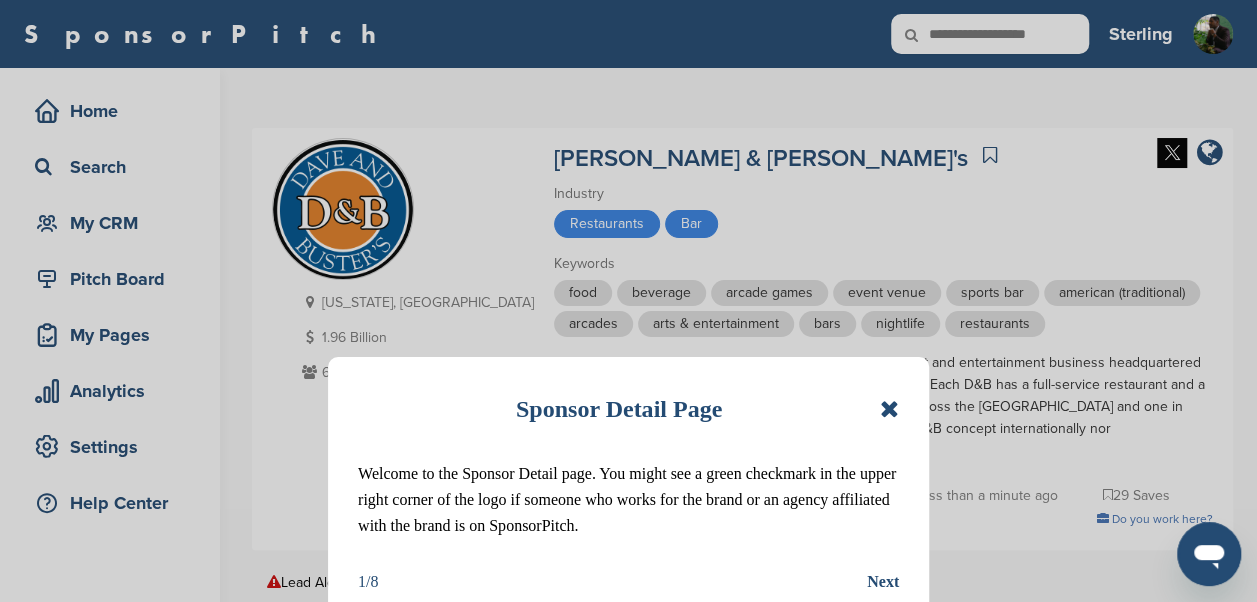 click at bounding box center (889, 409) 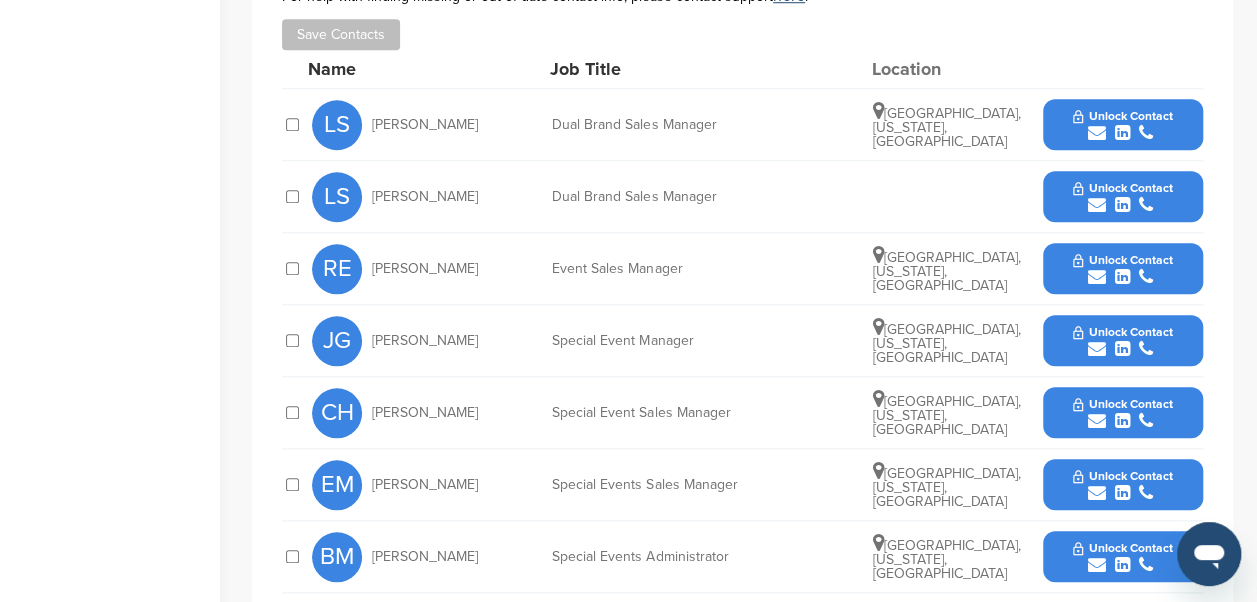 scroll, scrollTop: 816, scrollLeft: 0, axis: vertical 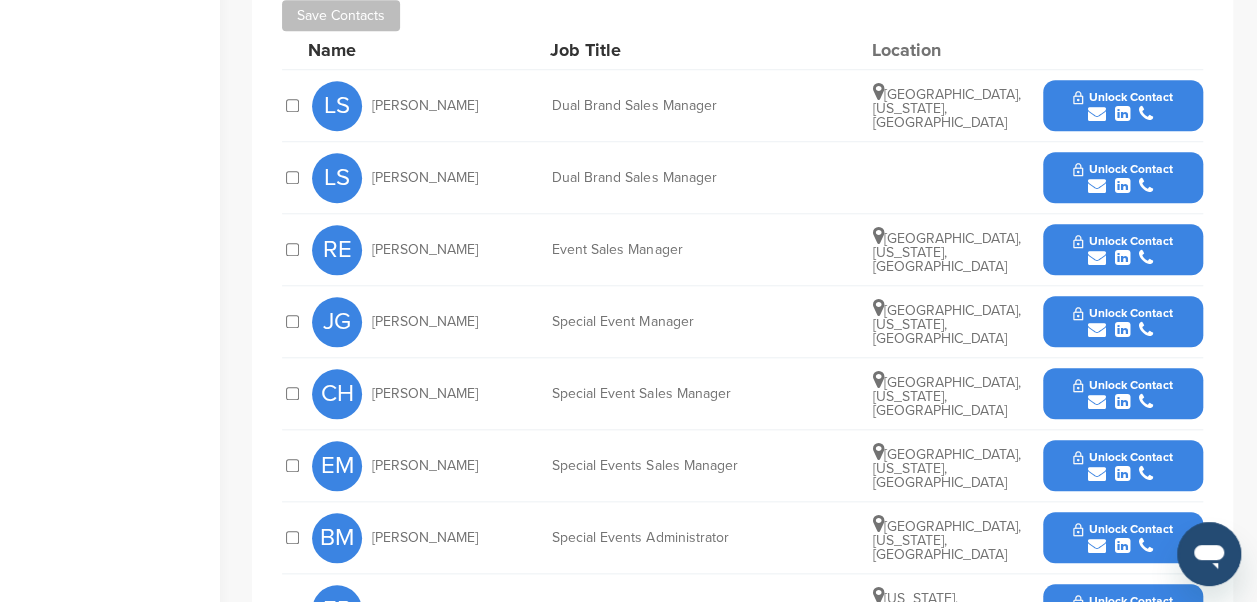click on "Unlock Contact" at bounding box center (1122, 385) 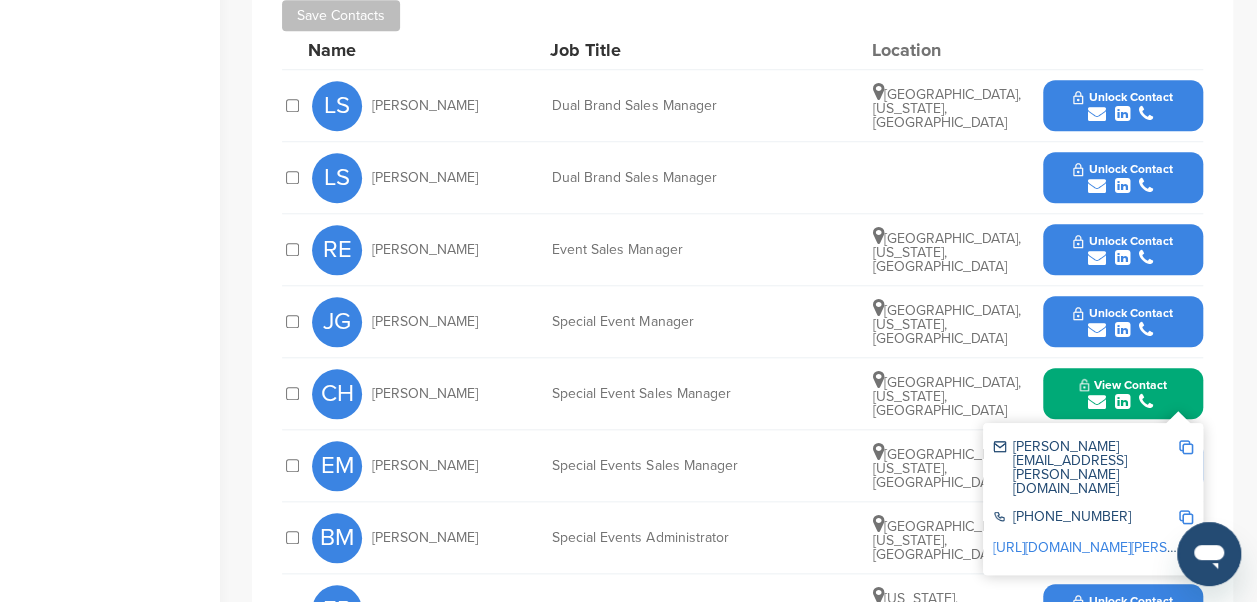 click at bounding box center (1186, 447) 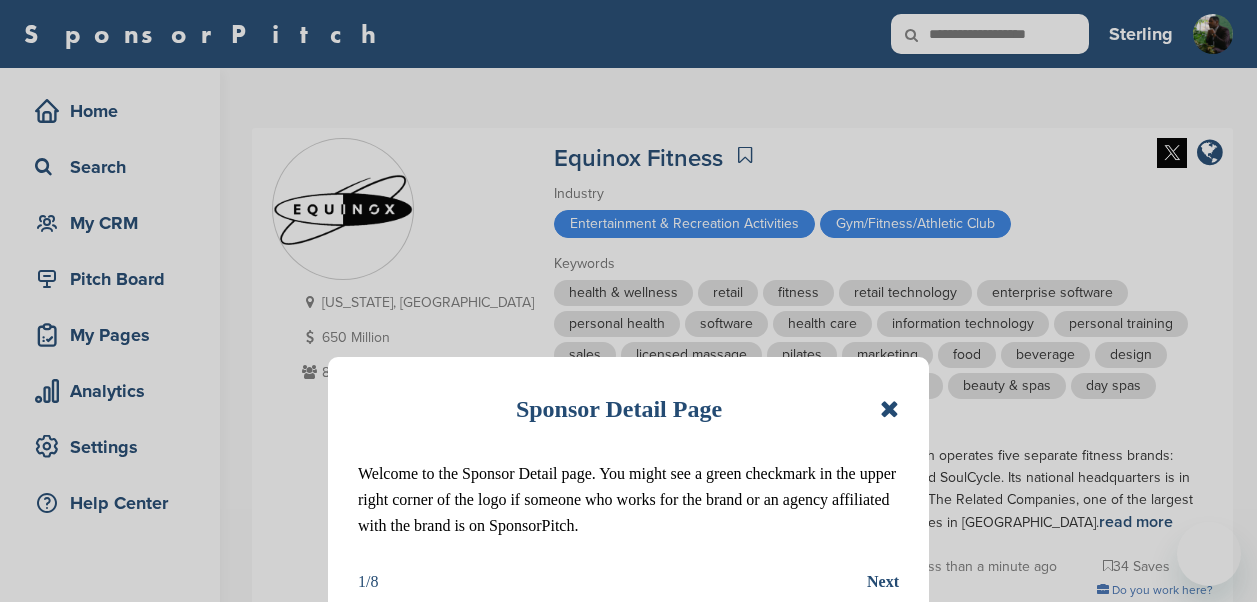 scroll, scrollTop: 0, scrollLeft: 0, axis: both 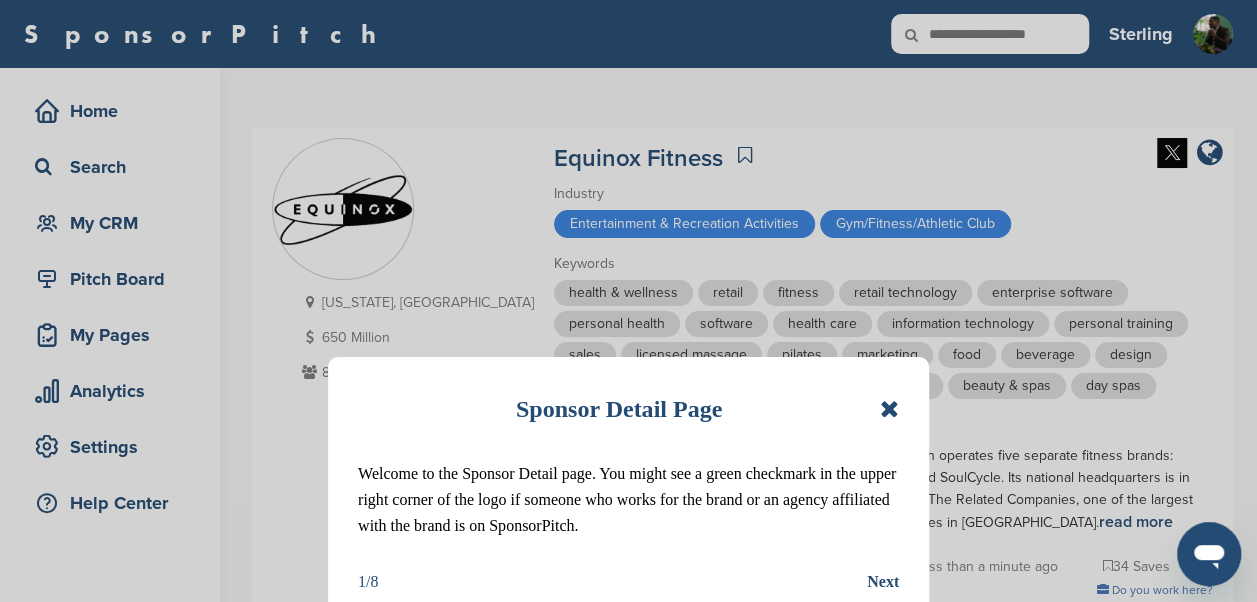 click at bounding box center (889, 409) 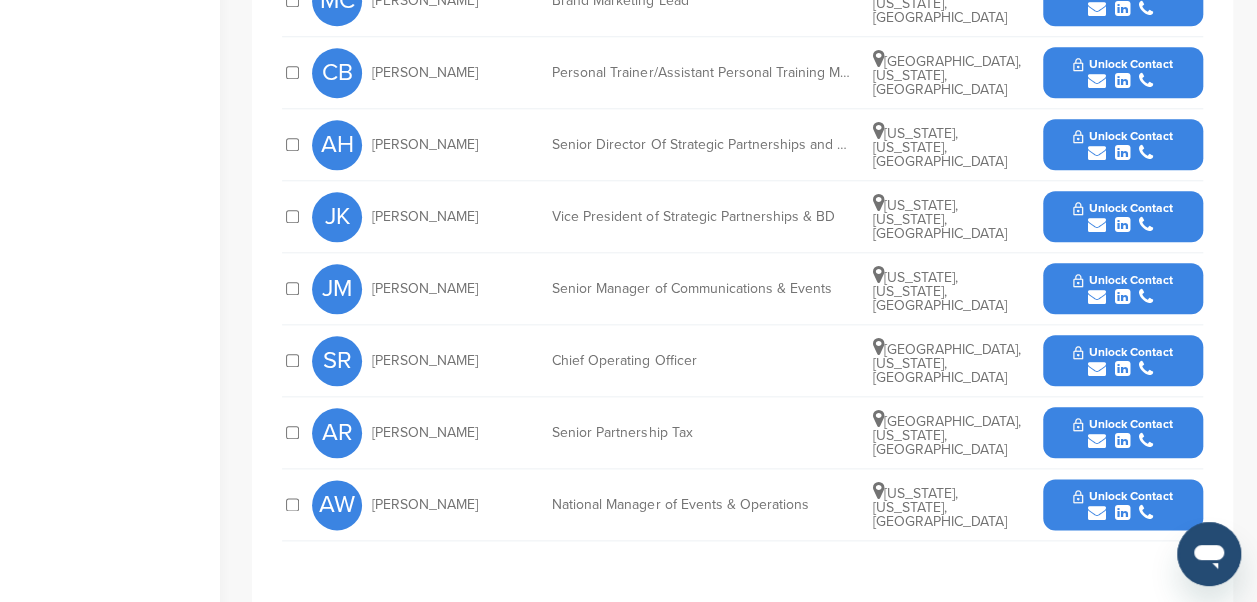 scroll, scrollTop: 960, scrollLeft: 0, axis: vertical 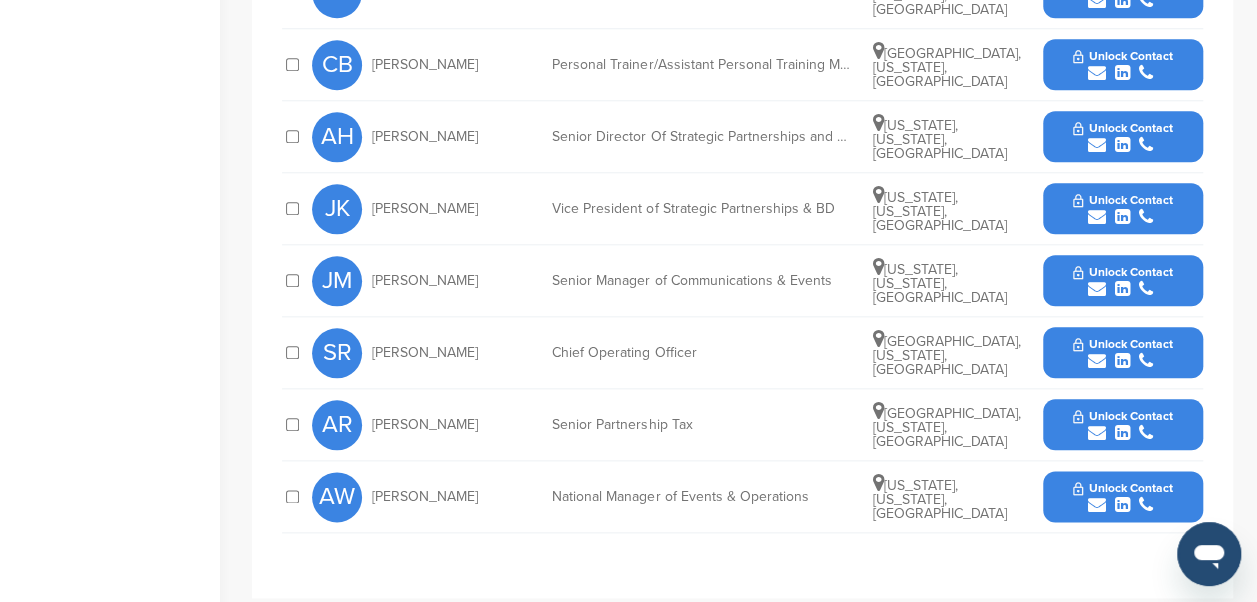 click at bounding box center [1097, 145] 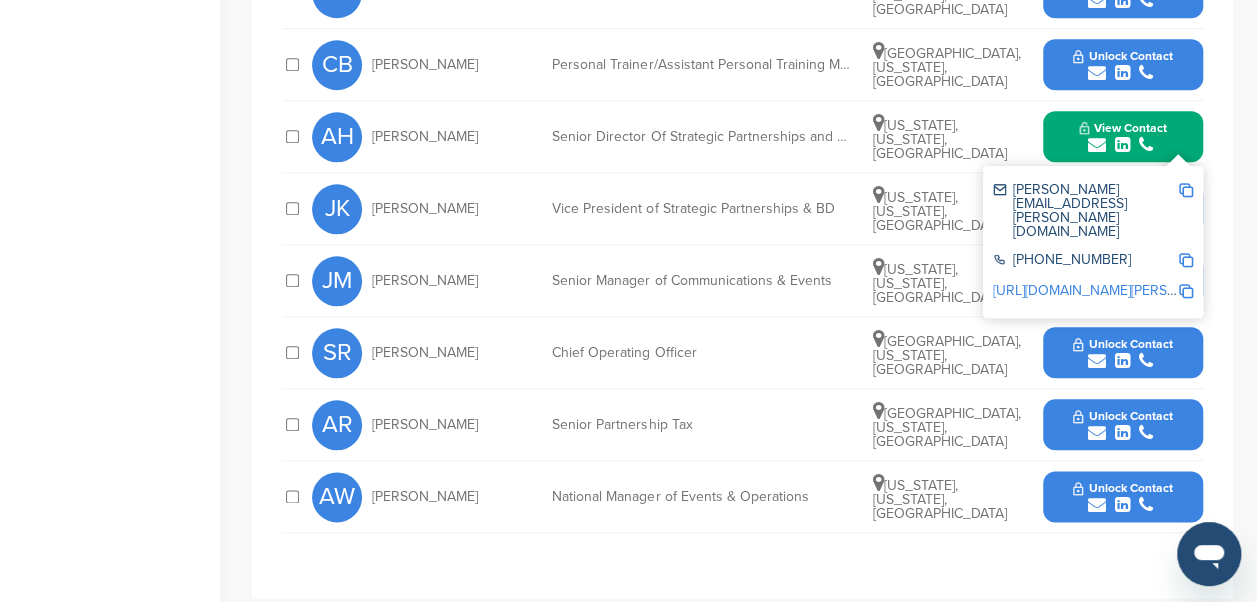 click at bounding box center [1186, 190] 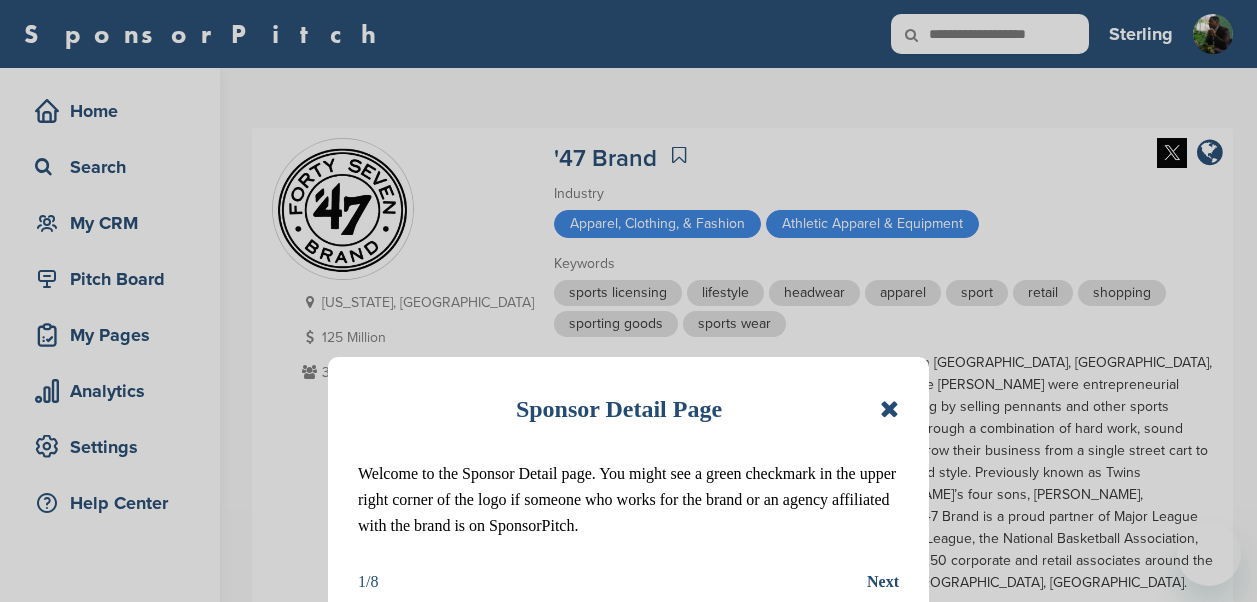 scroll, scrollTop: 0, scrollLeft: 0, axis: both 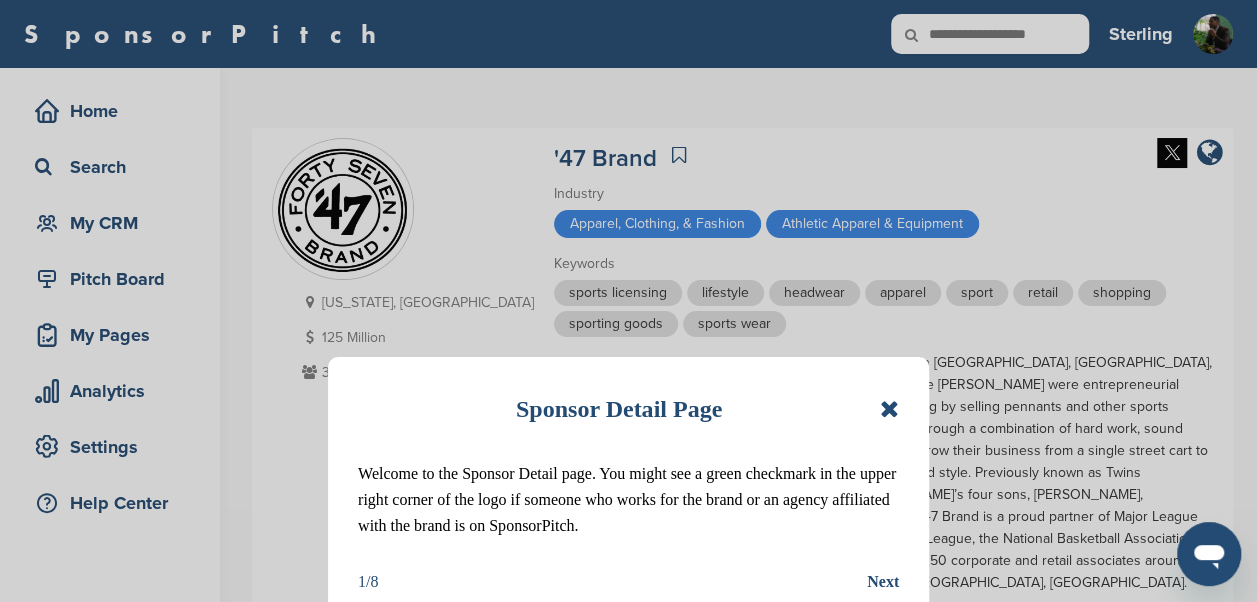 click at bounding box center [889, 409] 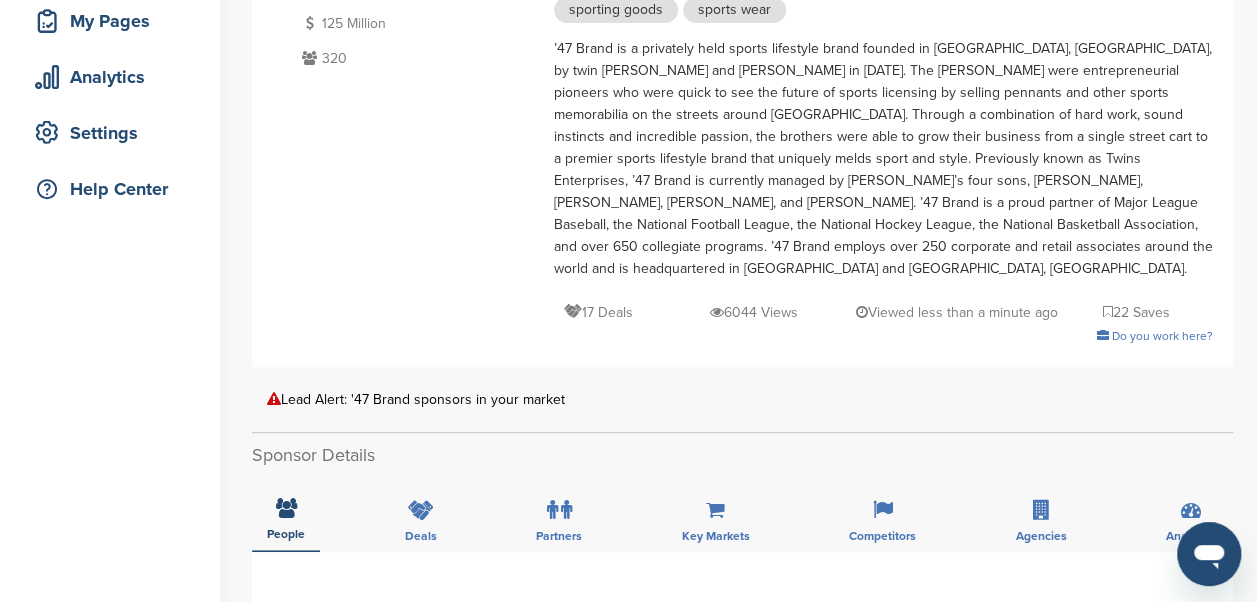 scroll, scrollTop: 232, scrollLeft: 0, axis: vertical 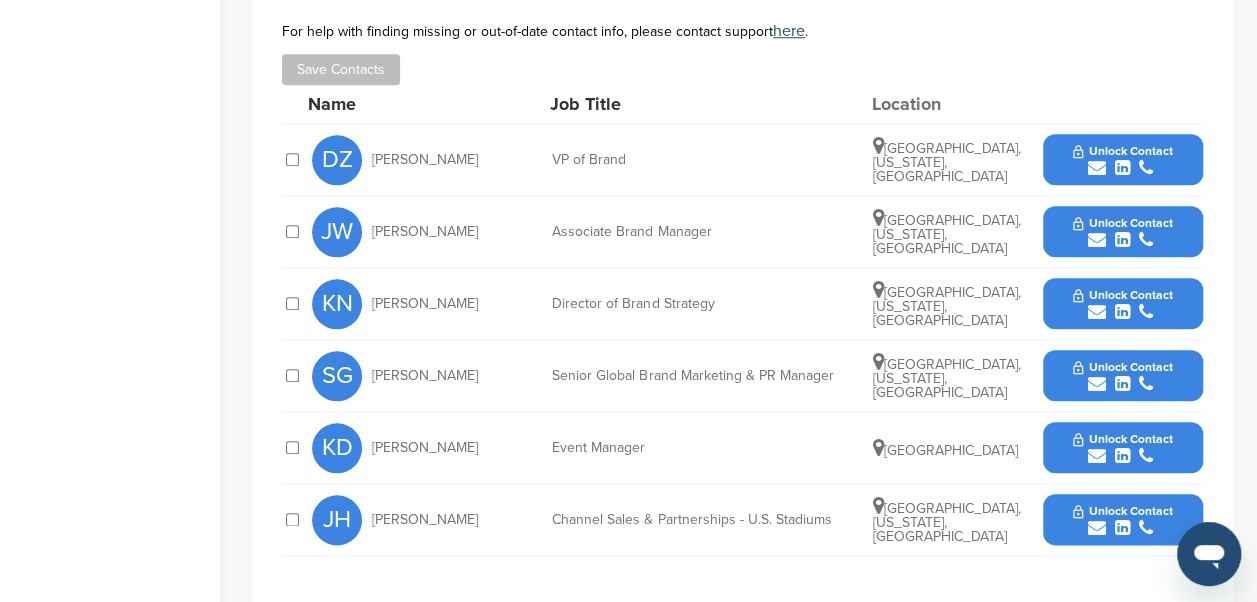 click on "Unlock Contact" at bounding box center [1122, 295] 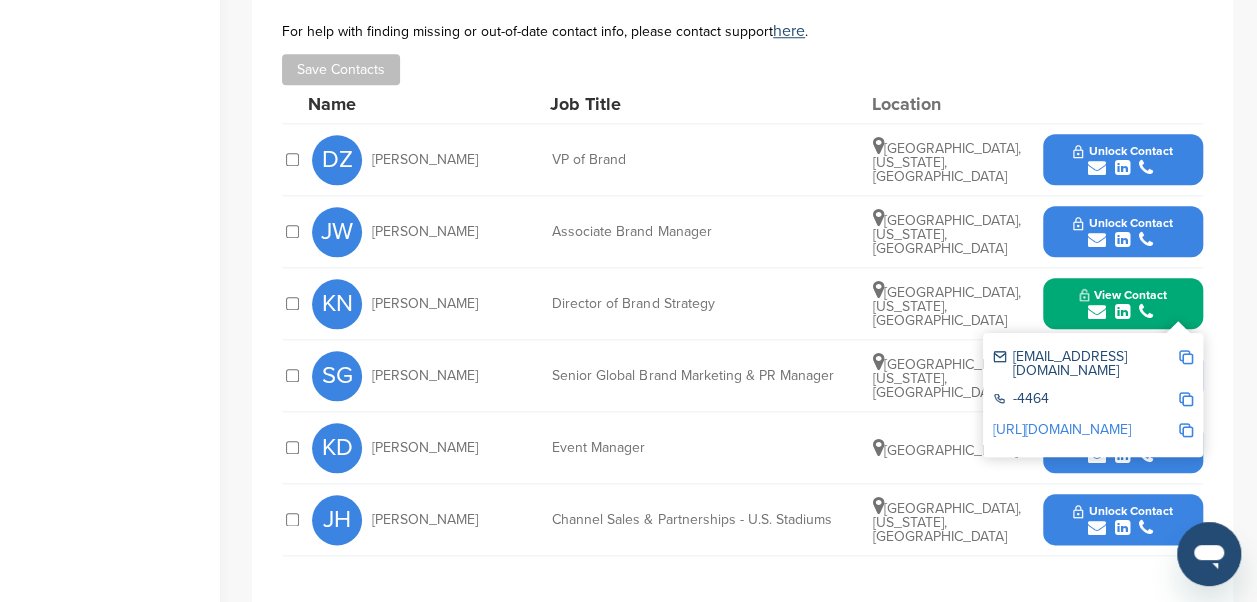 click at bounding box center [1186, 357] 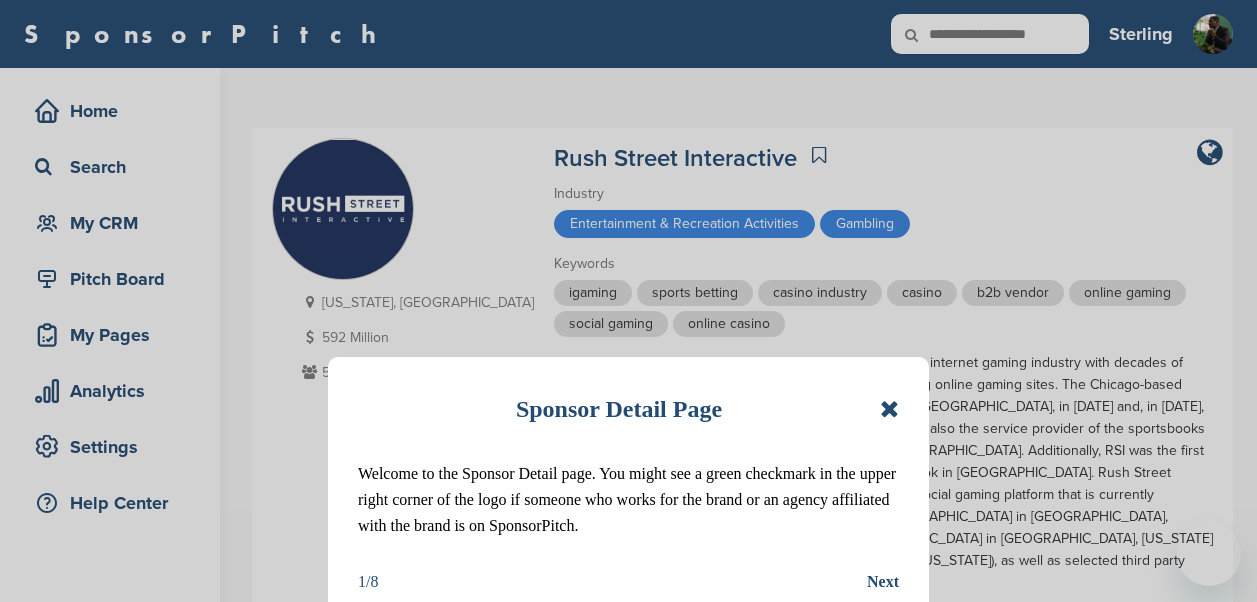 scroll, scrollTop: 0, scrollLeft: 0, axis: both 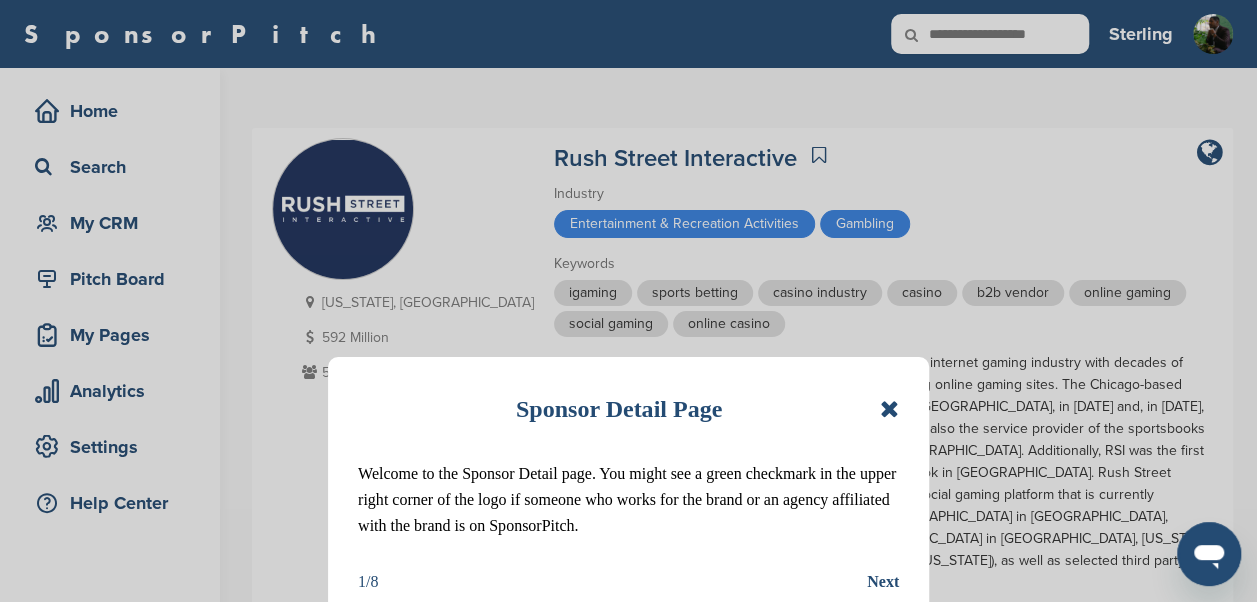 click at bounding box center [889, 409] 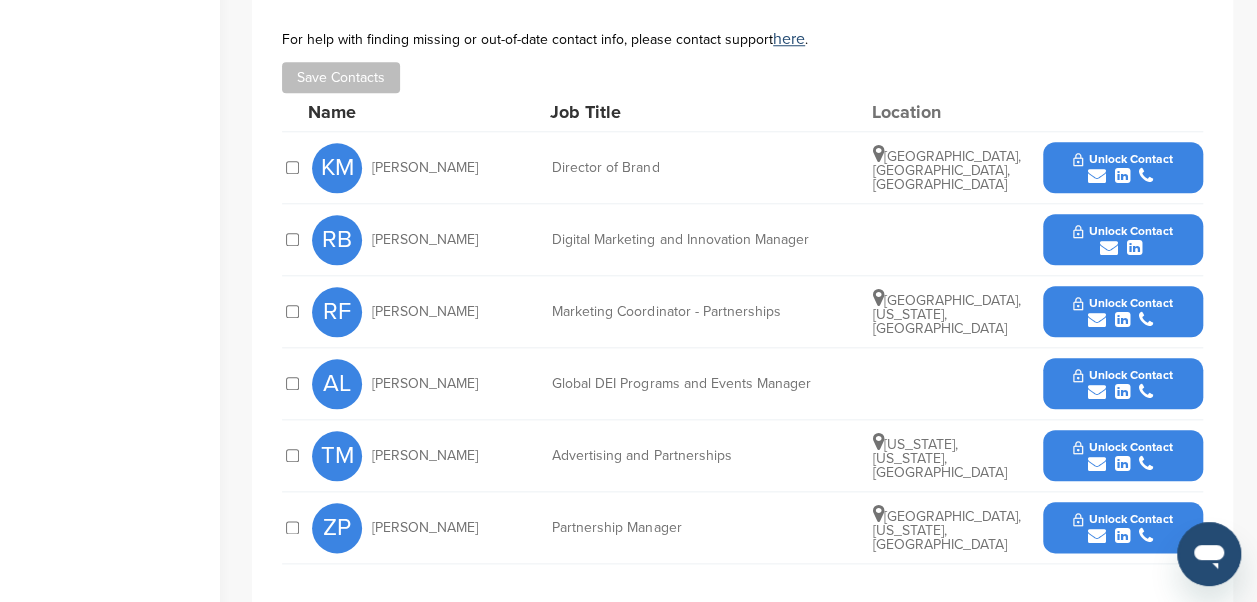 scroll, scrollTop: 915, scrollLeft: 0, axis: vertical 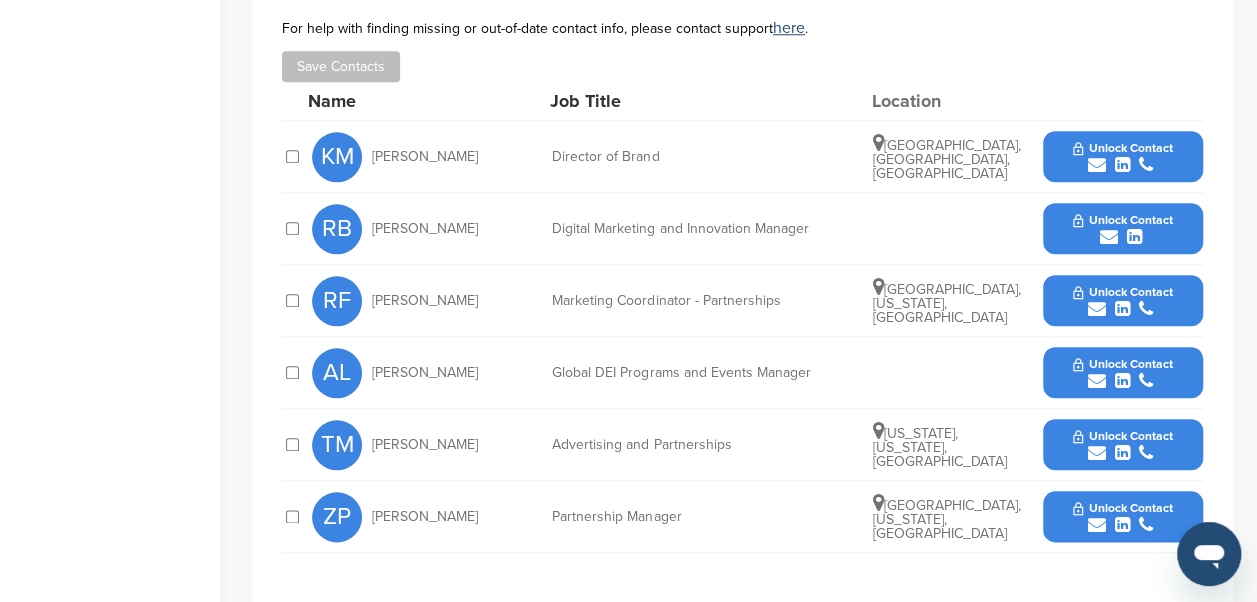 click on "Unlock Contact" at bounding box center [1122, 364] 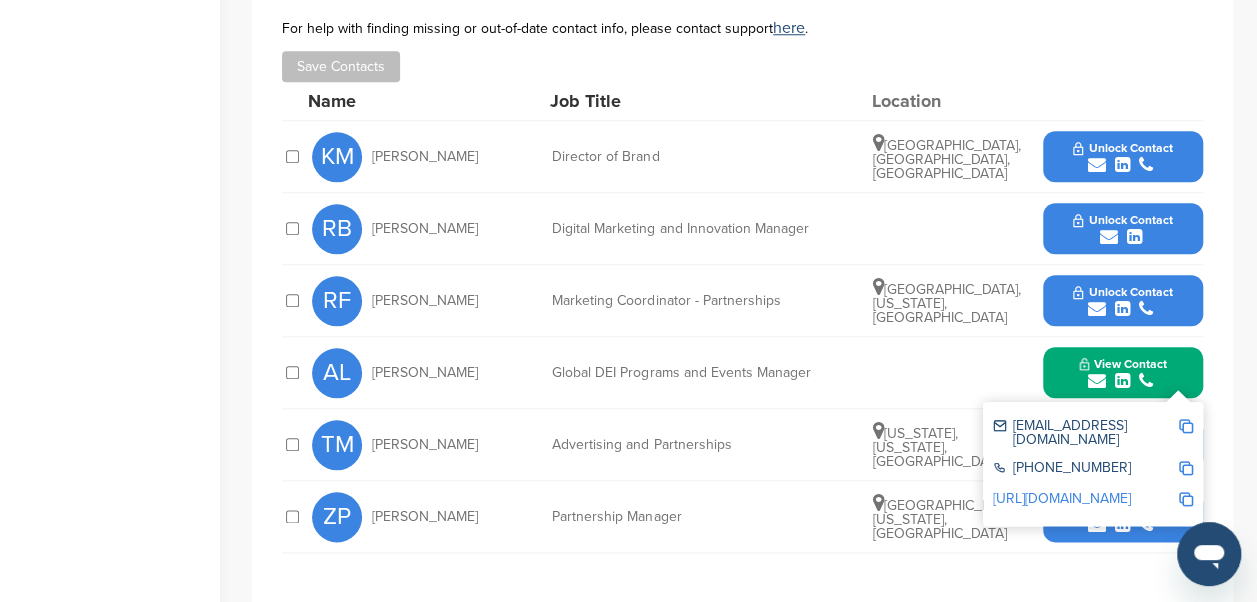 click at bounding box center [1186, 426] 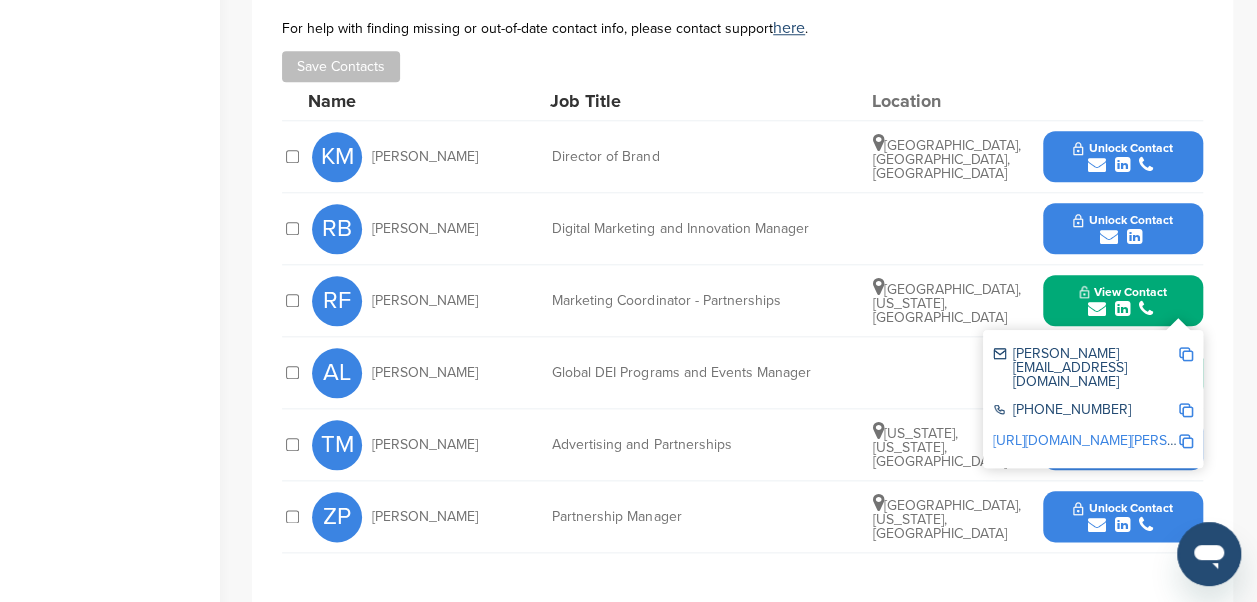 click at bounding box center [1186, 354] 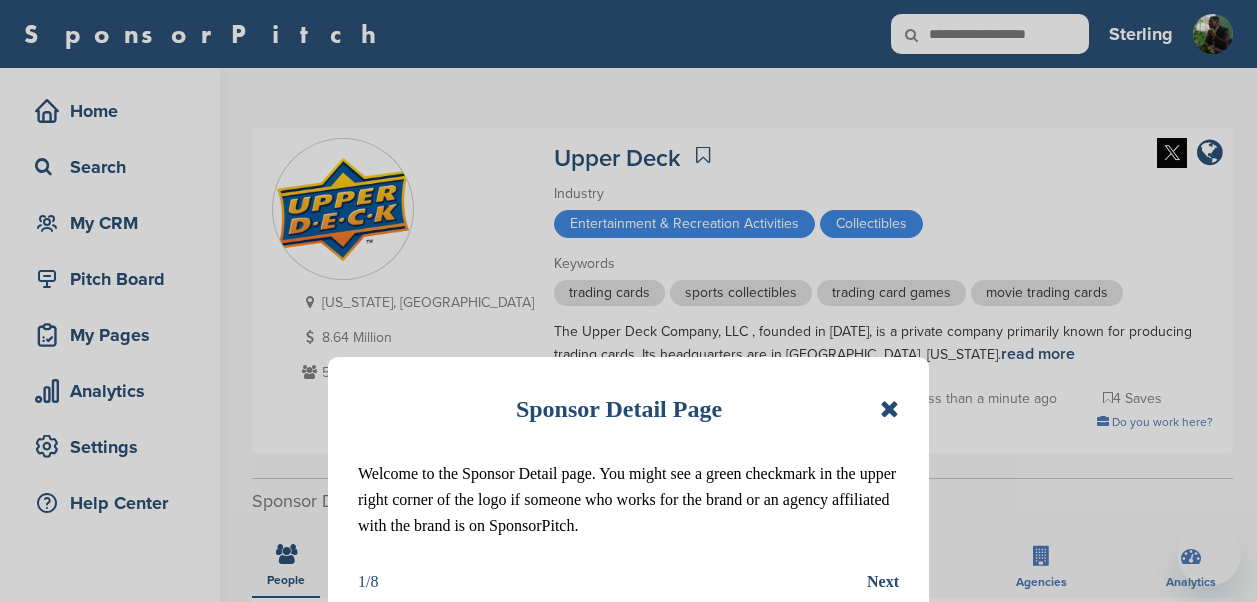 scroll, scrollTop: 0, scrollLeft: 0, axis: both 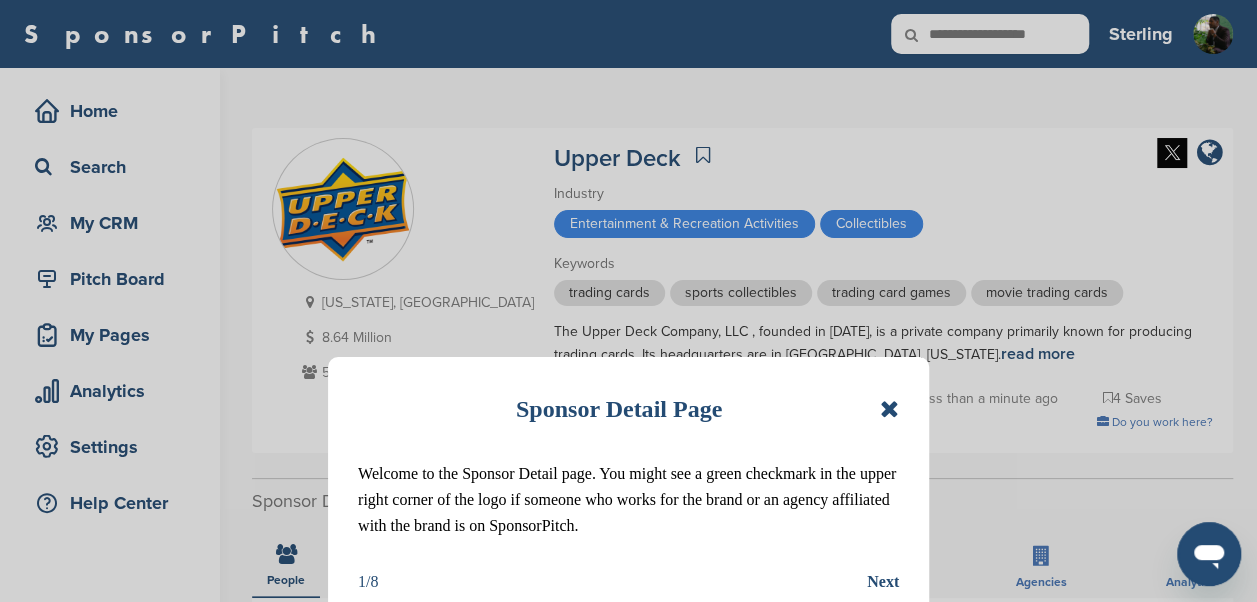 click at bounding box center (889, 409) 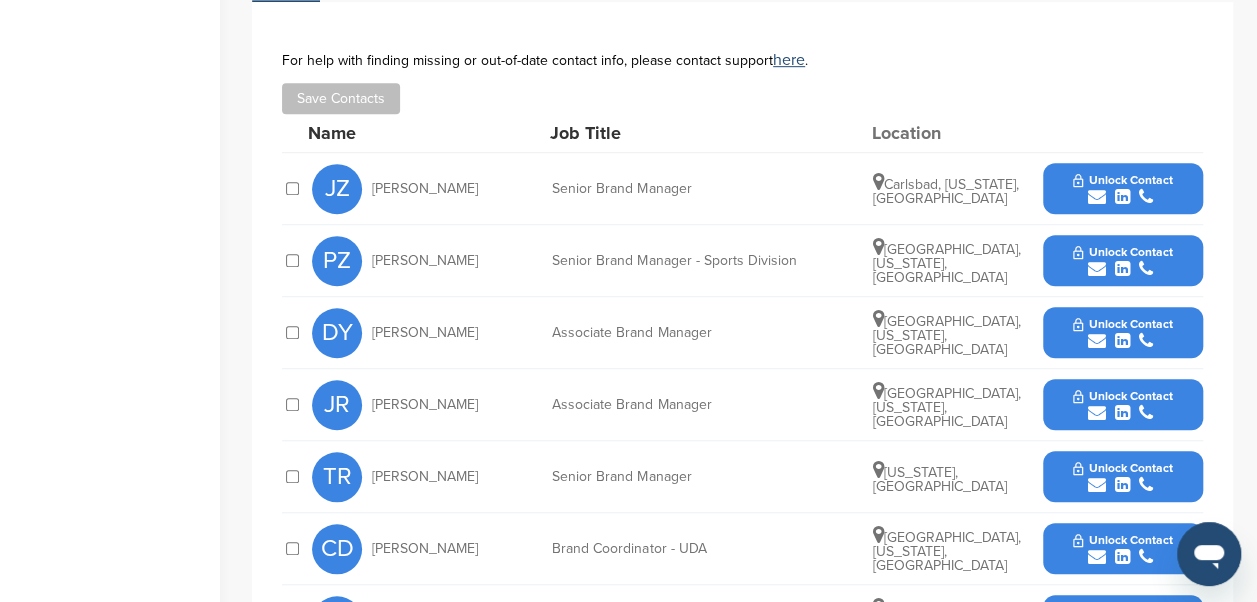 scroll, scrollTop: 601, scrollLeft: 0, axis: vertical 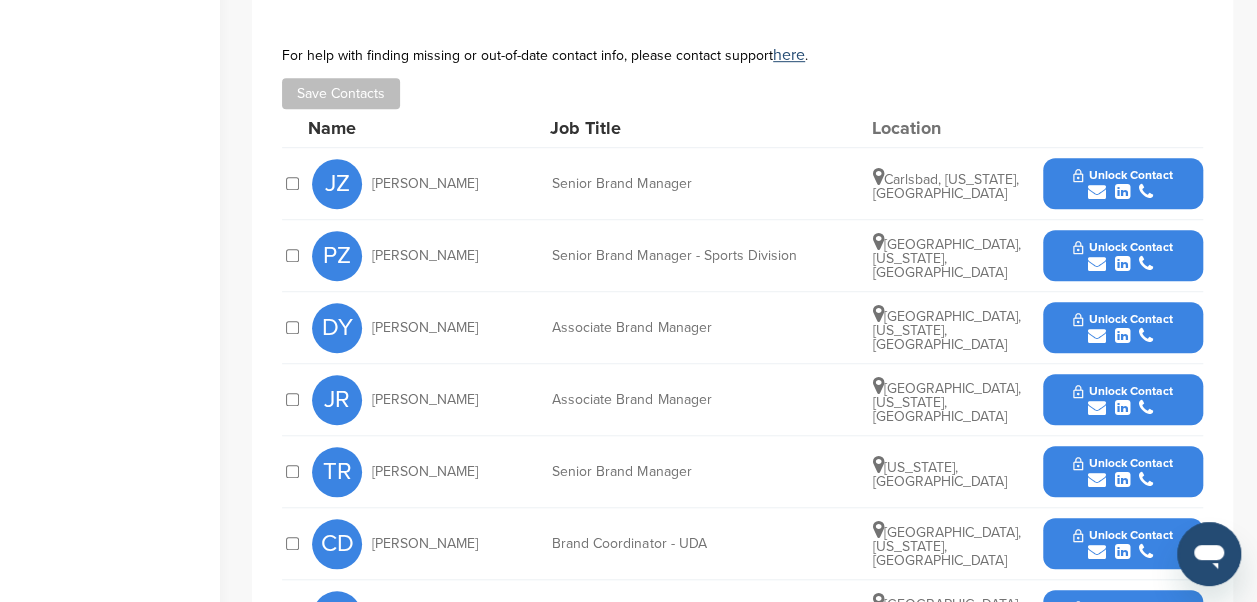click on "Unlock Contact" at bounding box center (1122, 247) 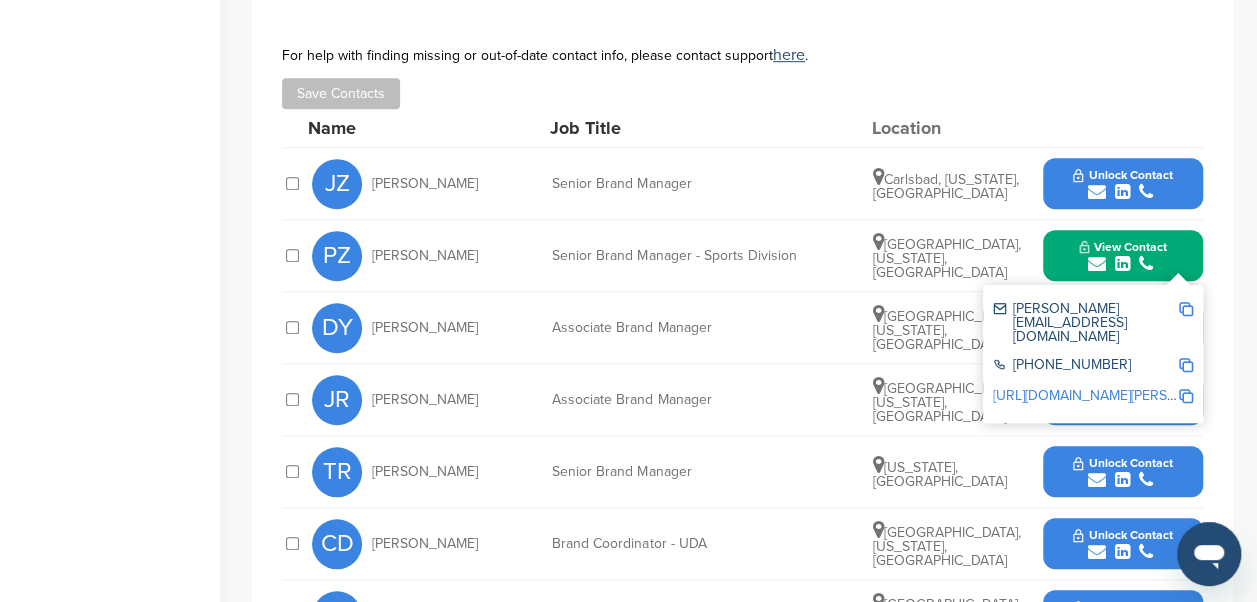 click at bounding box center (1186, 309) 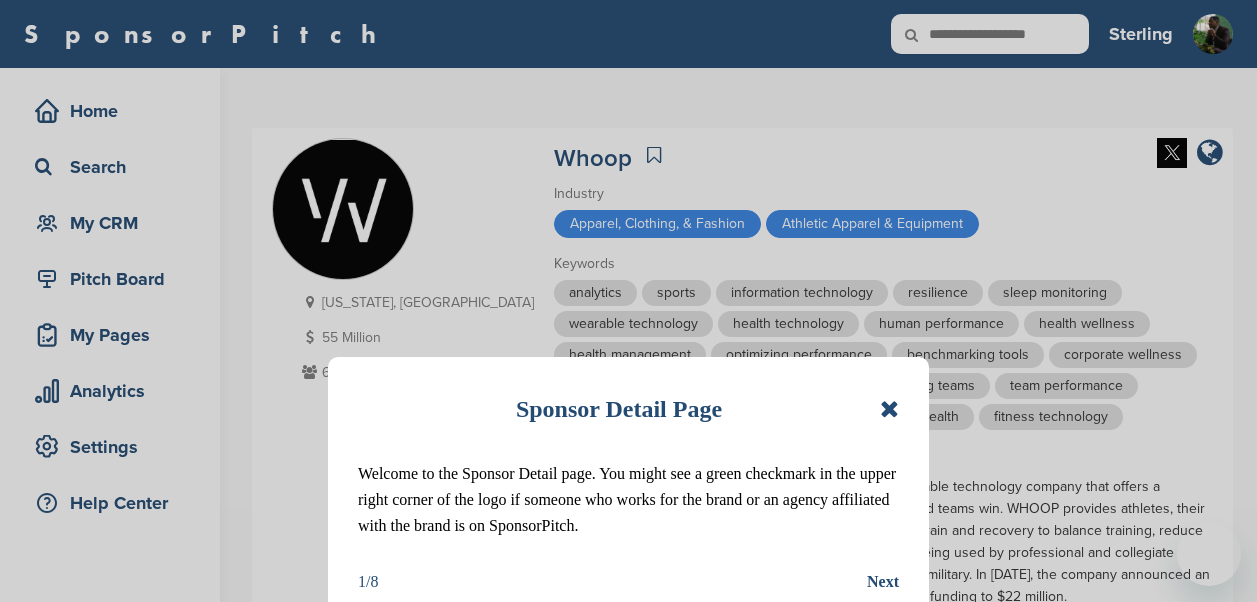 scroll, scrollTop: 0, scrollLeft: 0, axis: both 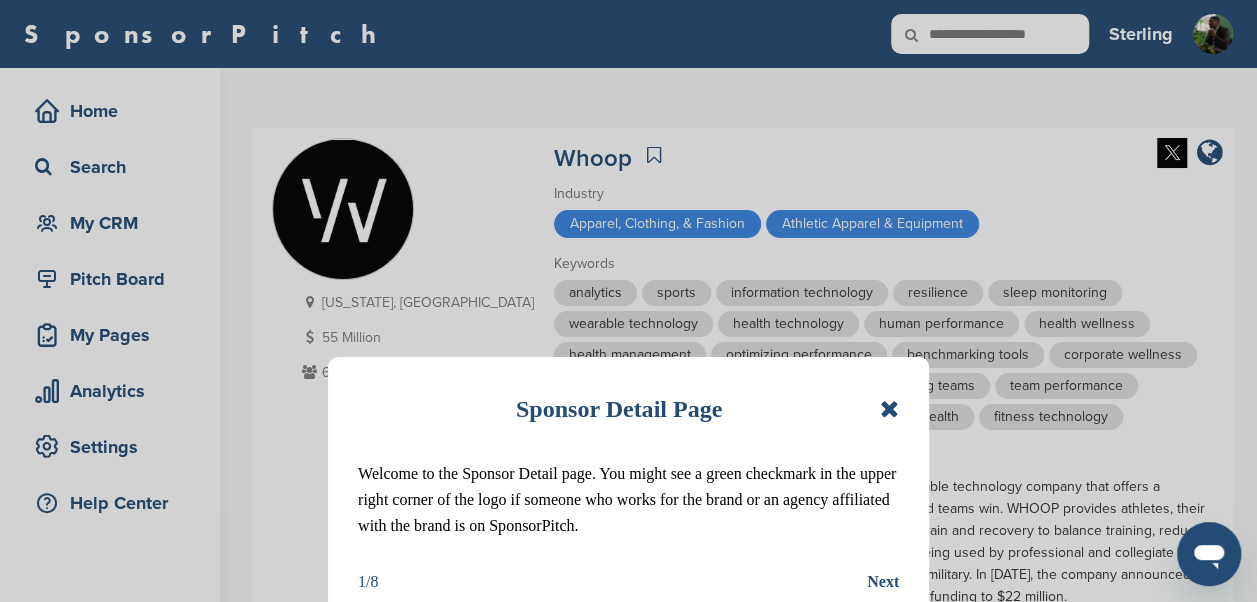 click at bounding box center (889, 409) 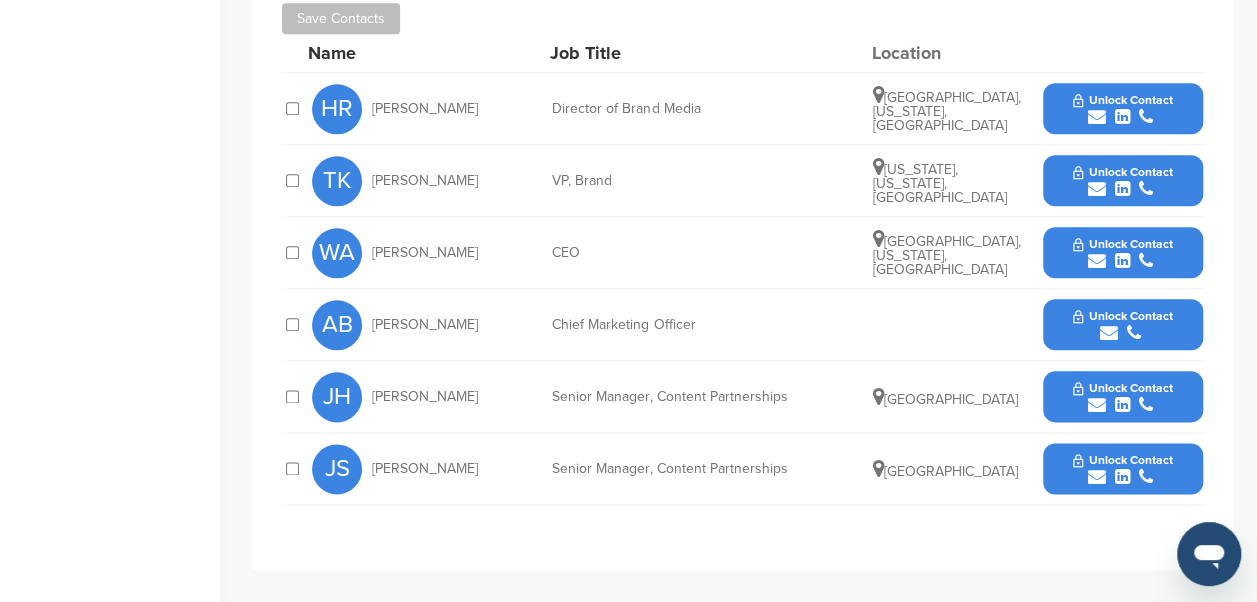 scroll, scrollTop: 1037, scrollLeft: 0, axis: vertical 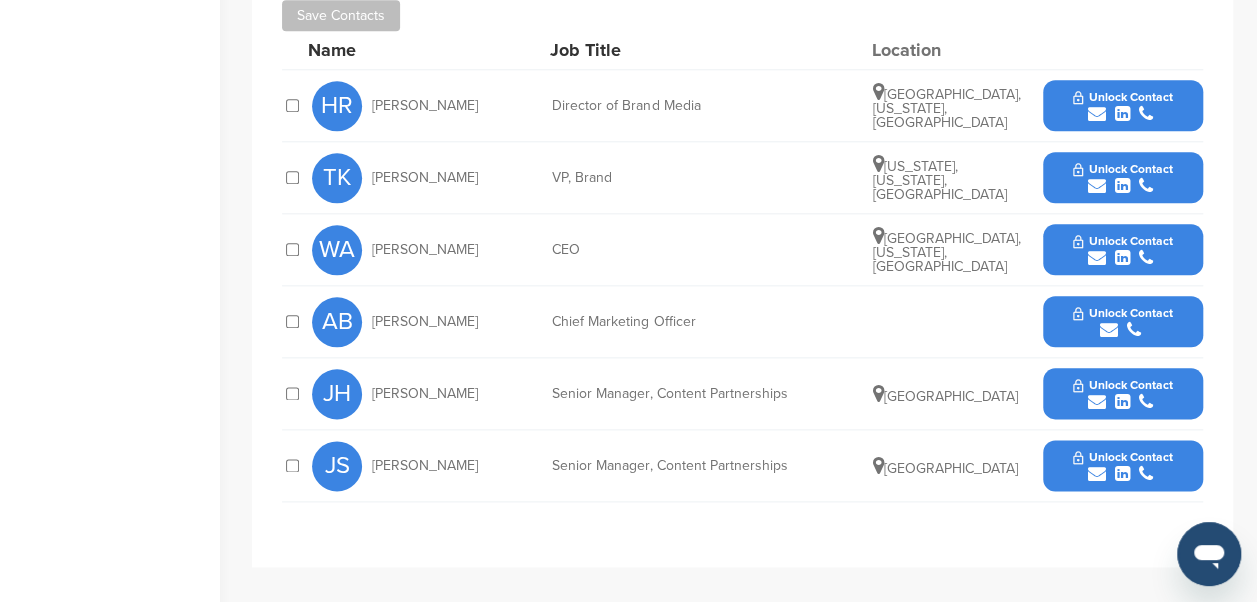 click at bounding box center (1122, 402) 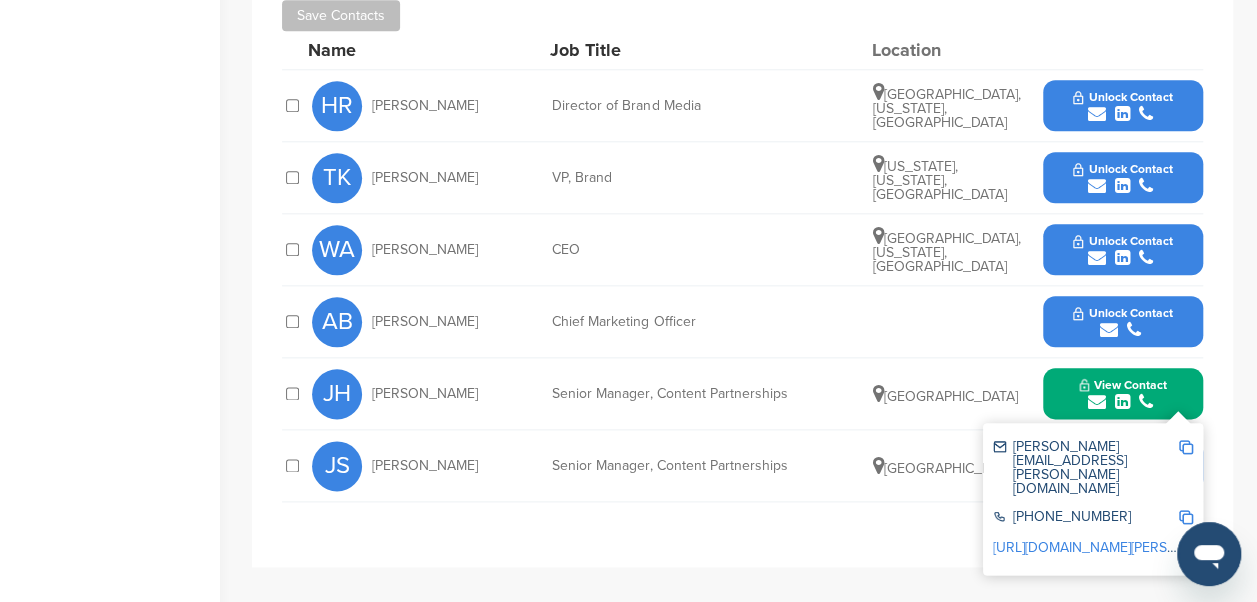 click at bounding box center (1186, 447) 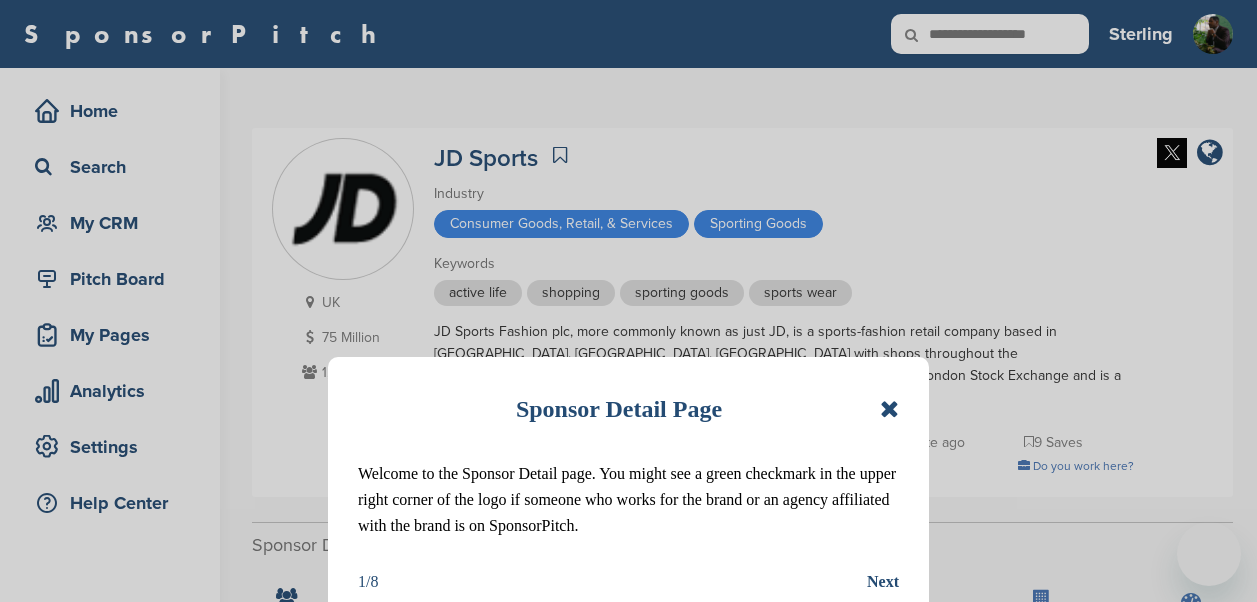 scroll, scrollTop: 0, scrollLeft: 0, axis: both 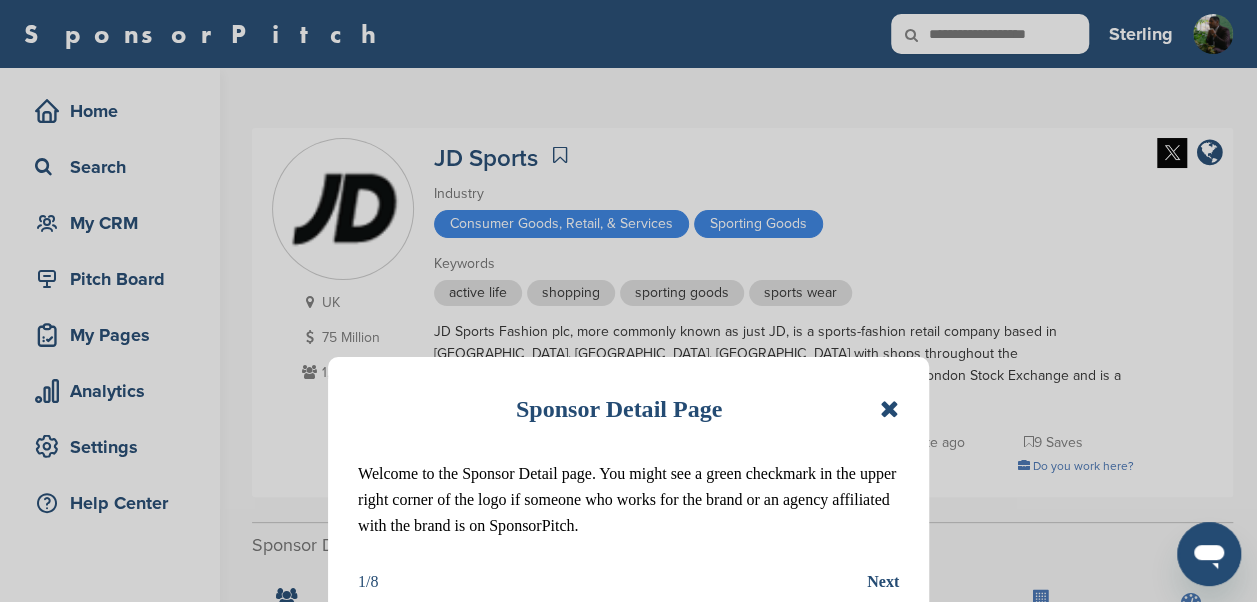 click at bounding box center (889, 409) 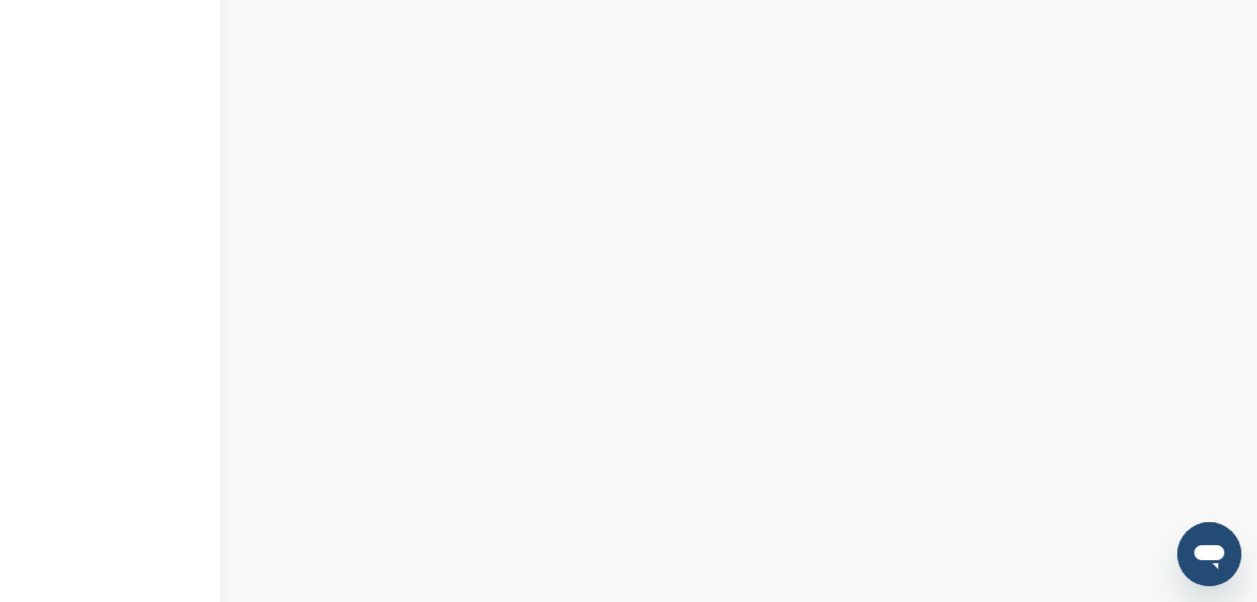 scroll, scrollTop: 284, scrollLeft: 0, axis: vertical 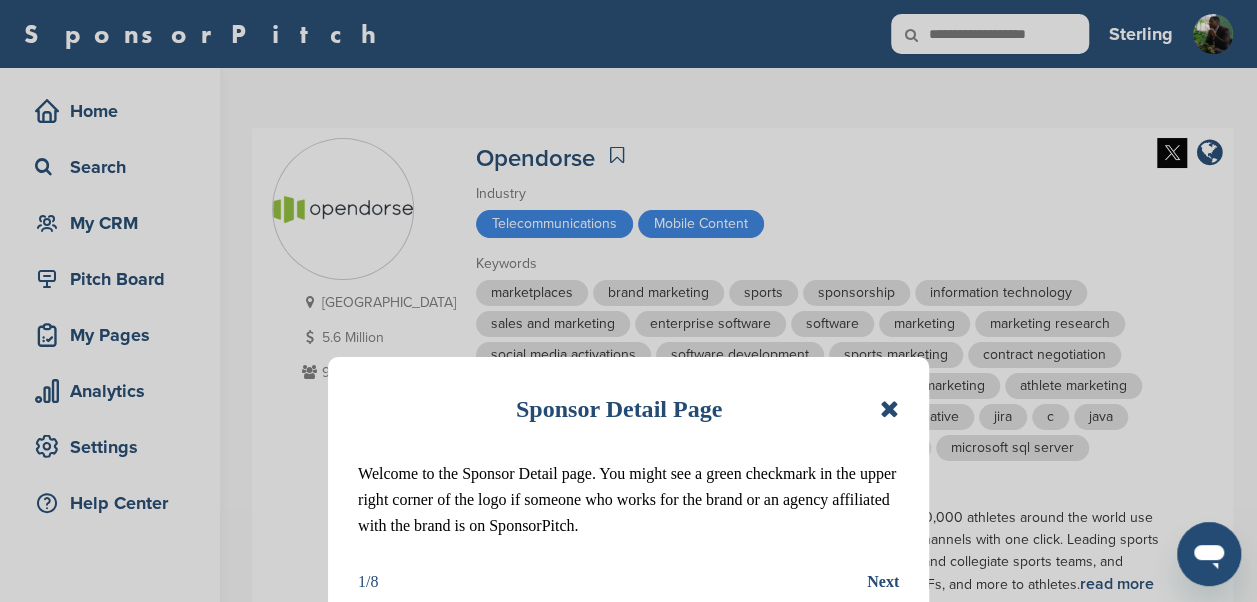 drag, startPoint x: 0, startPoint y: 0, endPoint x: 275, endPoint y: 24, distance: 276.0453 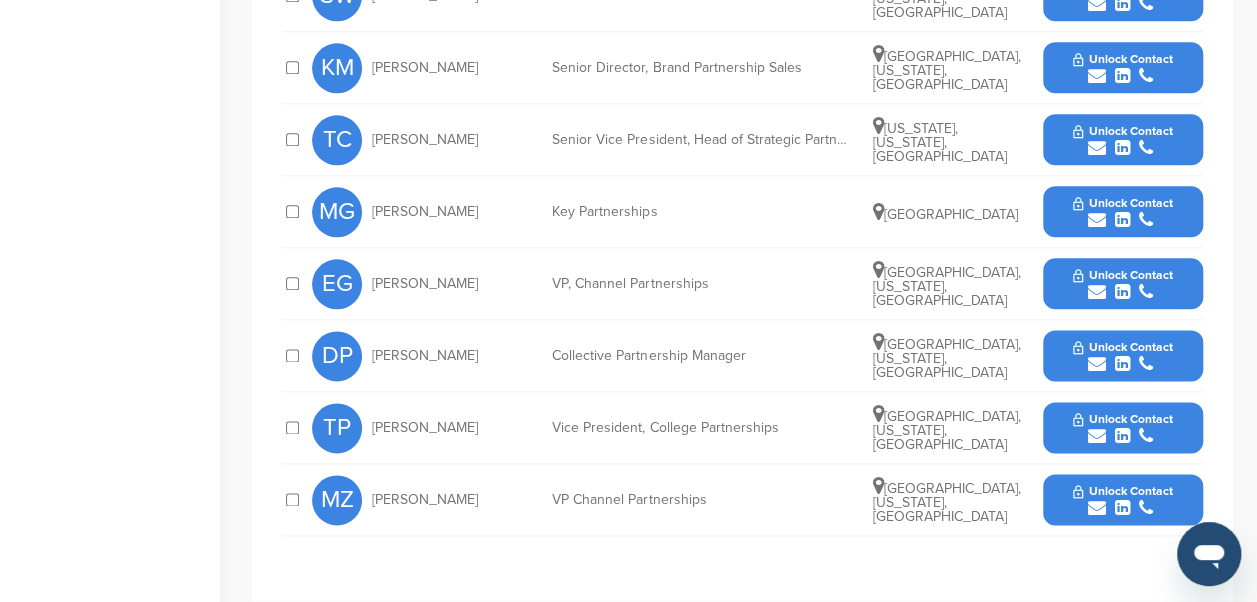 scroll, scrollTop: 1110, scrollLeft: 0, axis: vertical 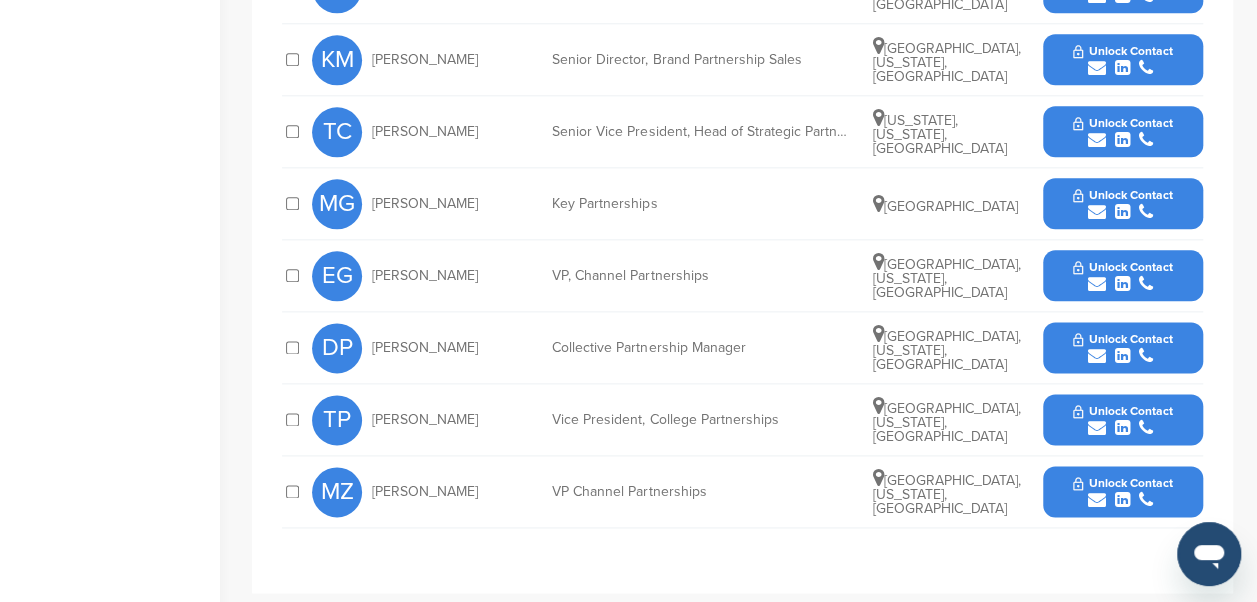 click at bounding box center [1122, 356] 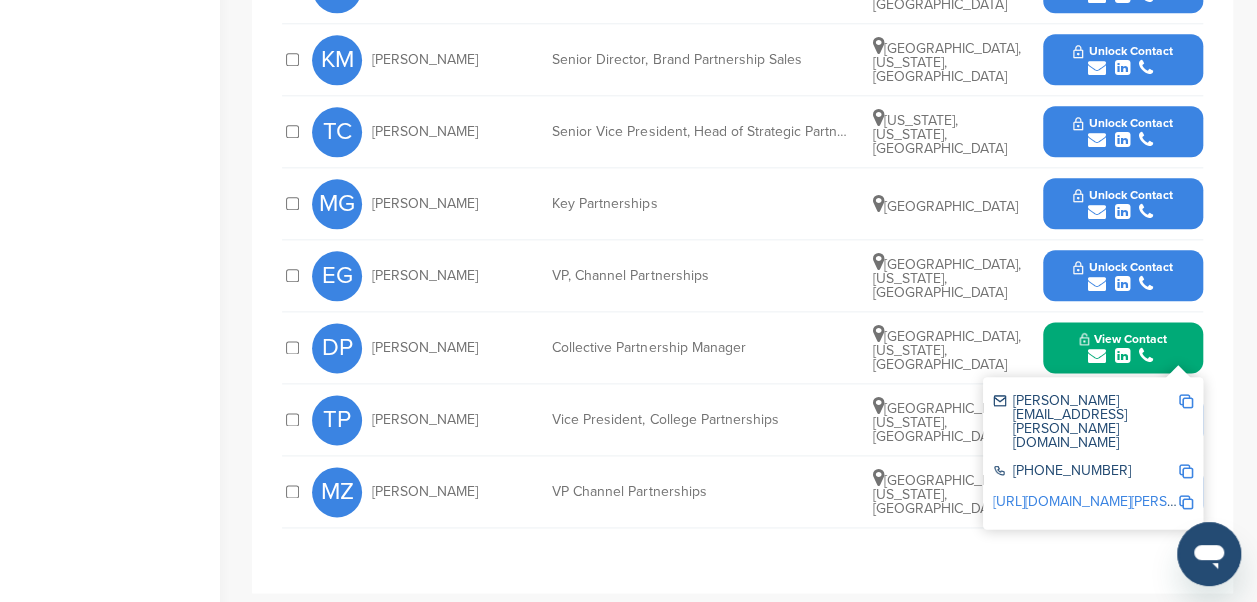 click at bounding box center (1186, 401) 